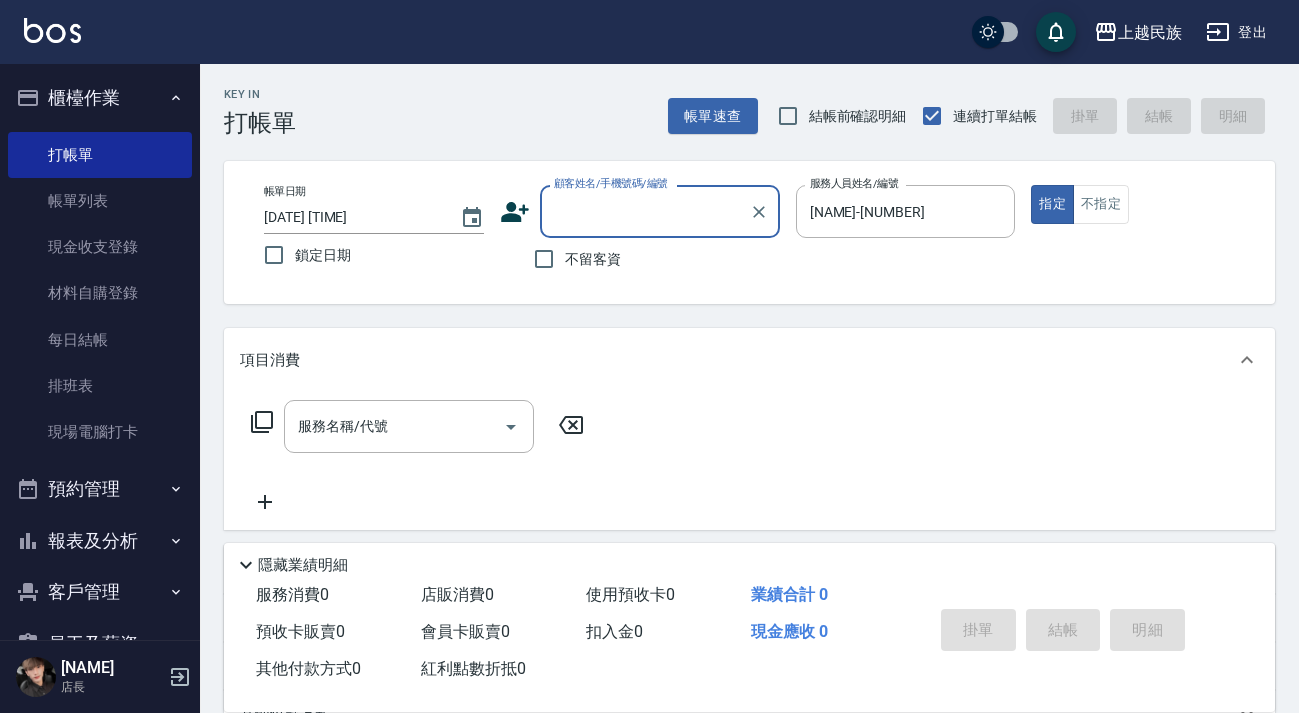 scroll, scrollTop: 0, scrollLeft: 0, axis: both 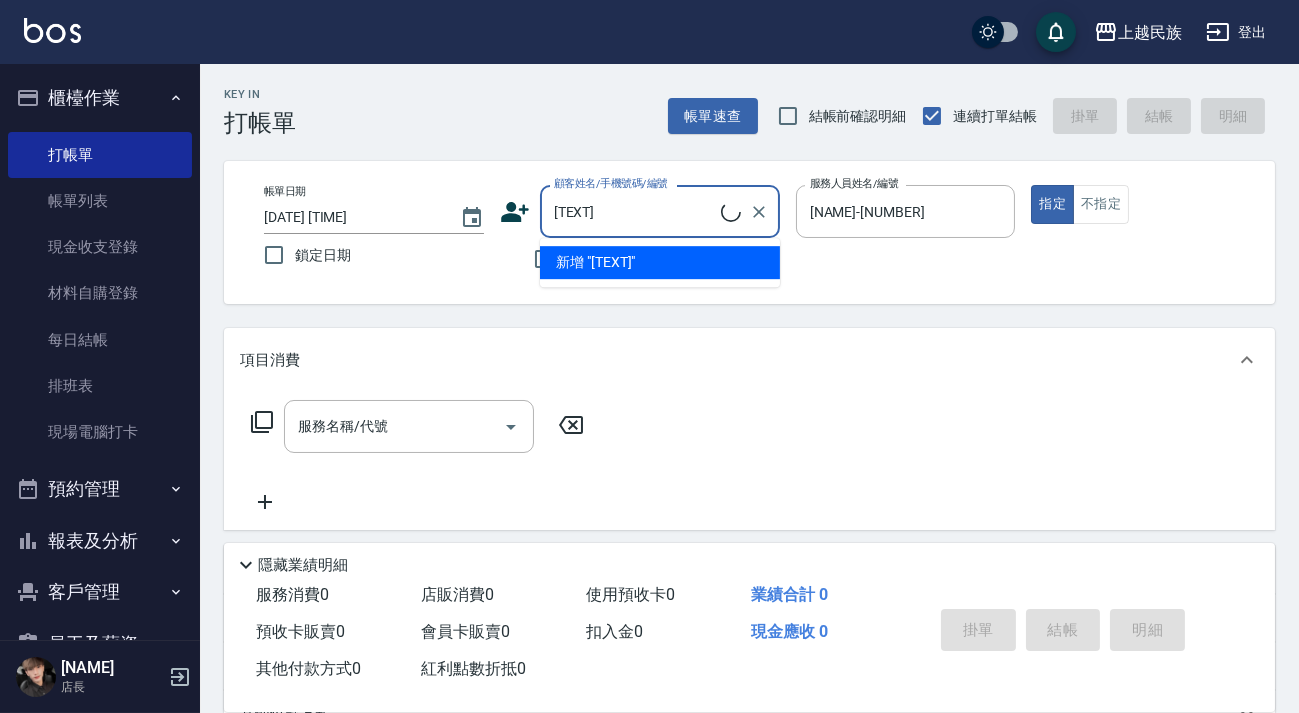 type on "T" 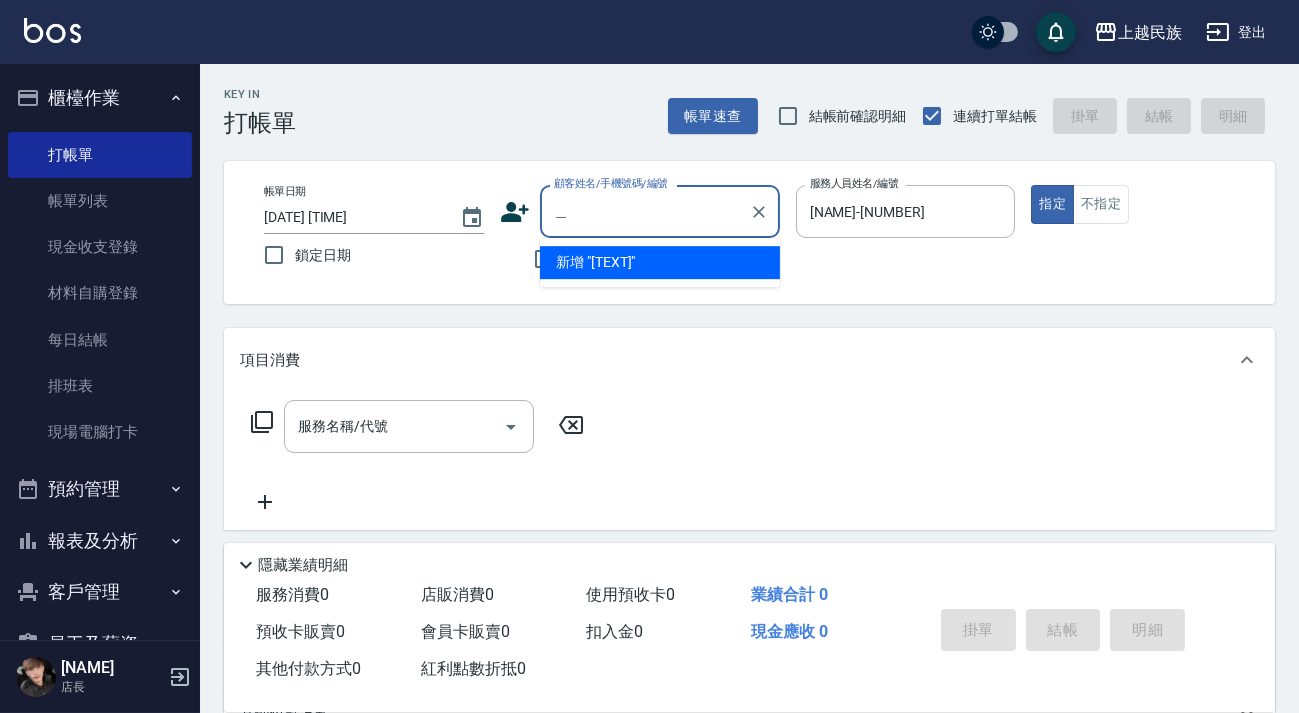 type on "陳" 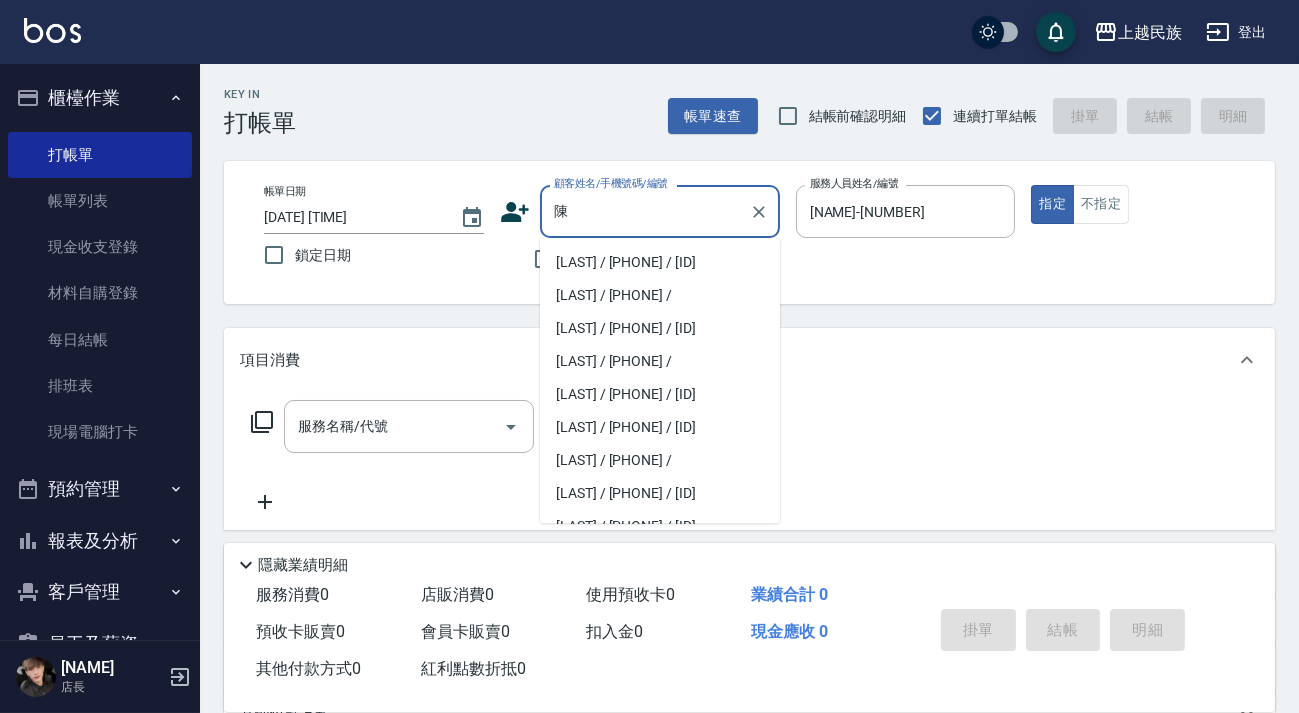 scroll, scrollTop: 423, scrollLeft: 0, axis: vertical 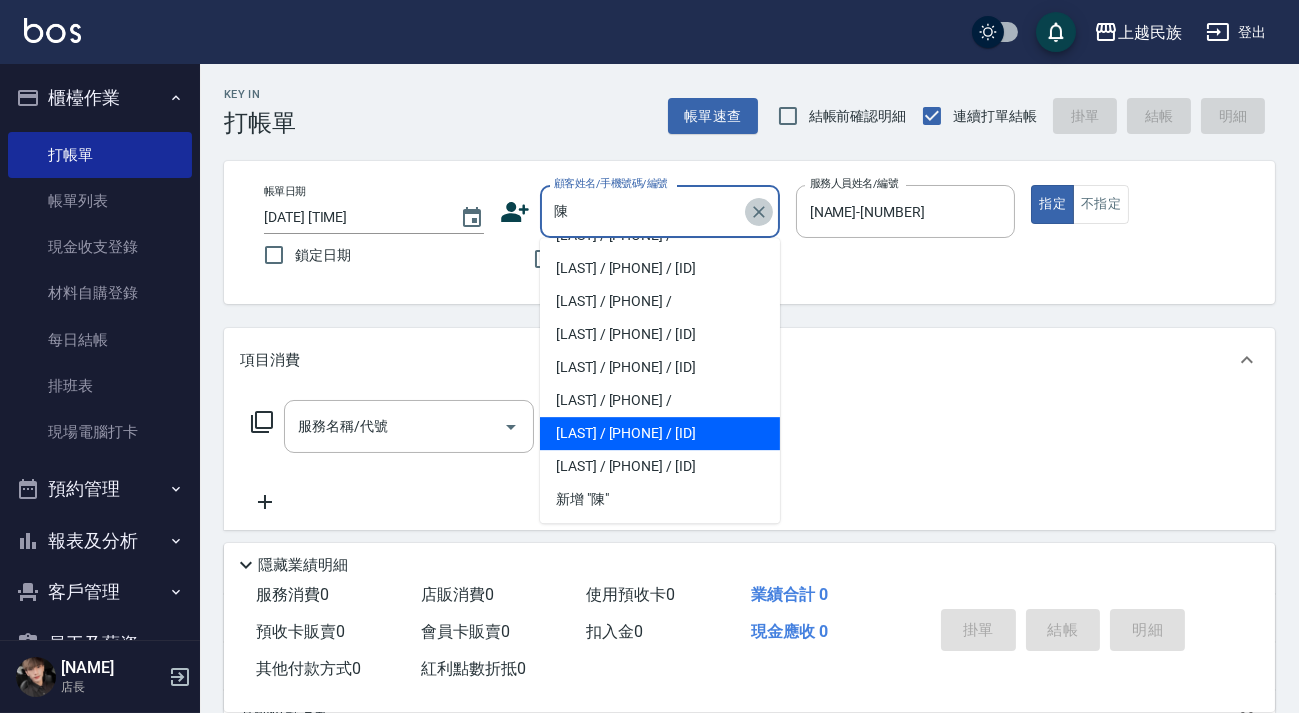 click 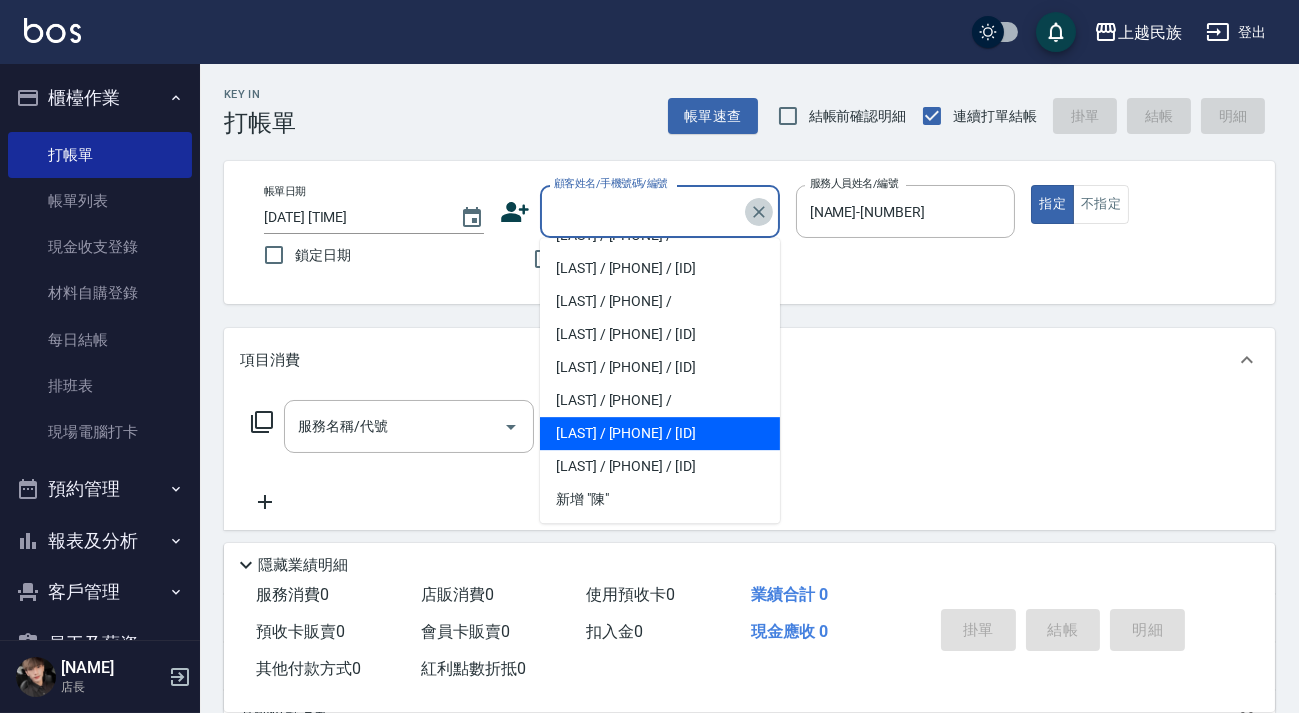 scroll, scrollTop: 7, scrollLeft: 0, axis: vertical 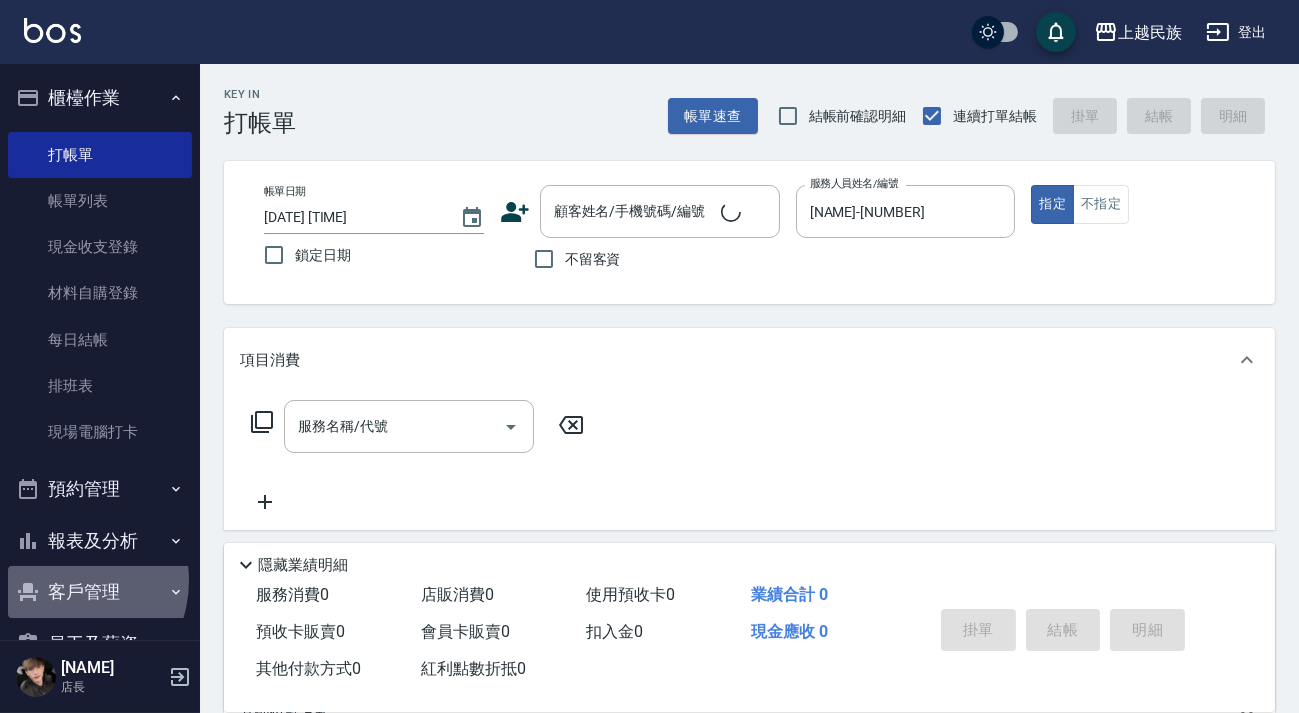 click on "客戶管理" at bounding box center (100, 592) 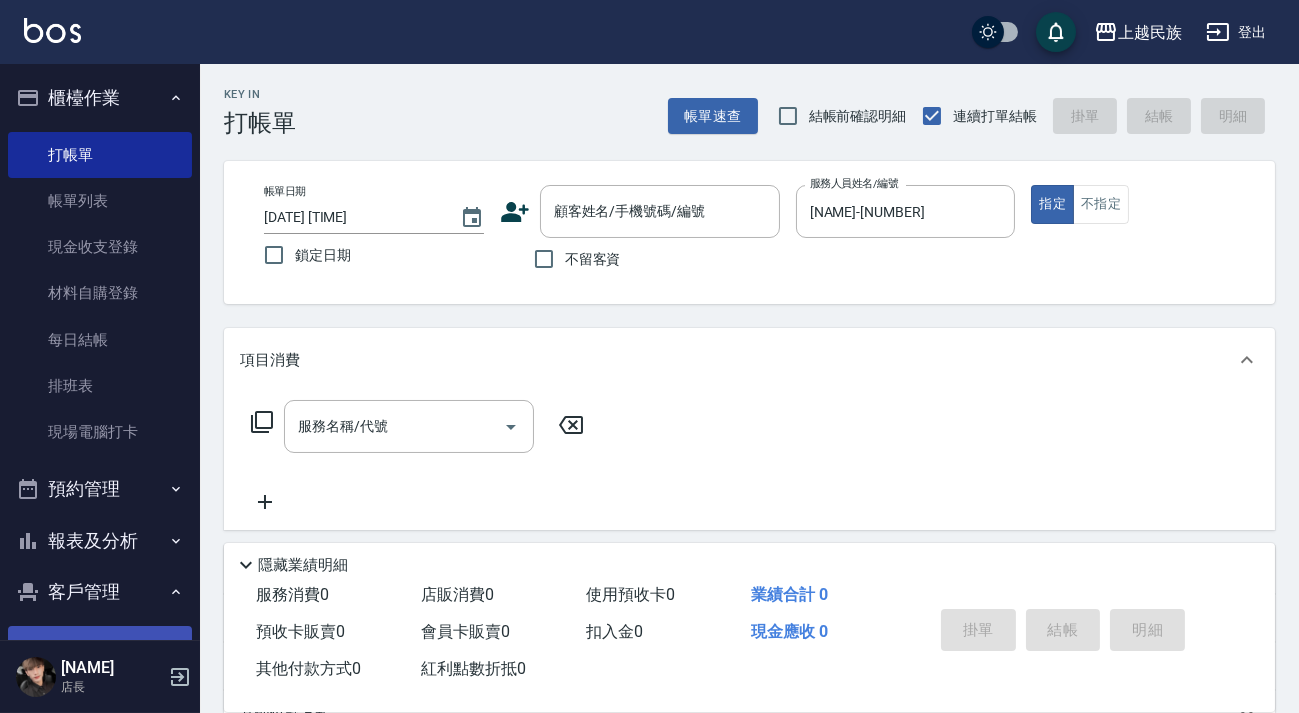 scroll, scrollTop: 90, scrollLeft: 0, axis: vertical 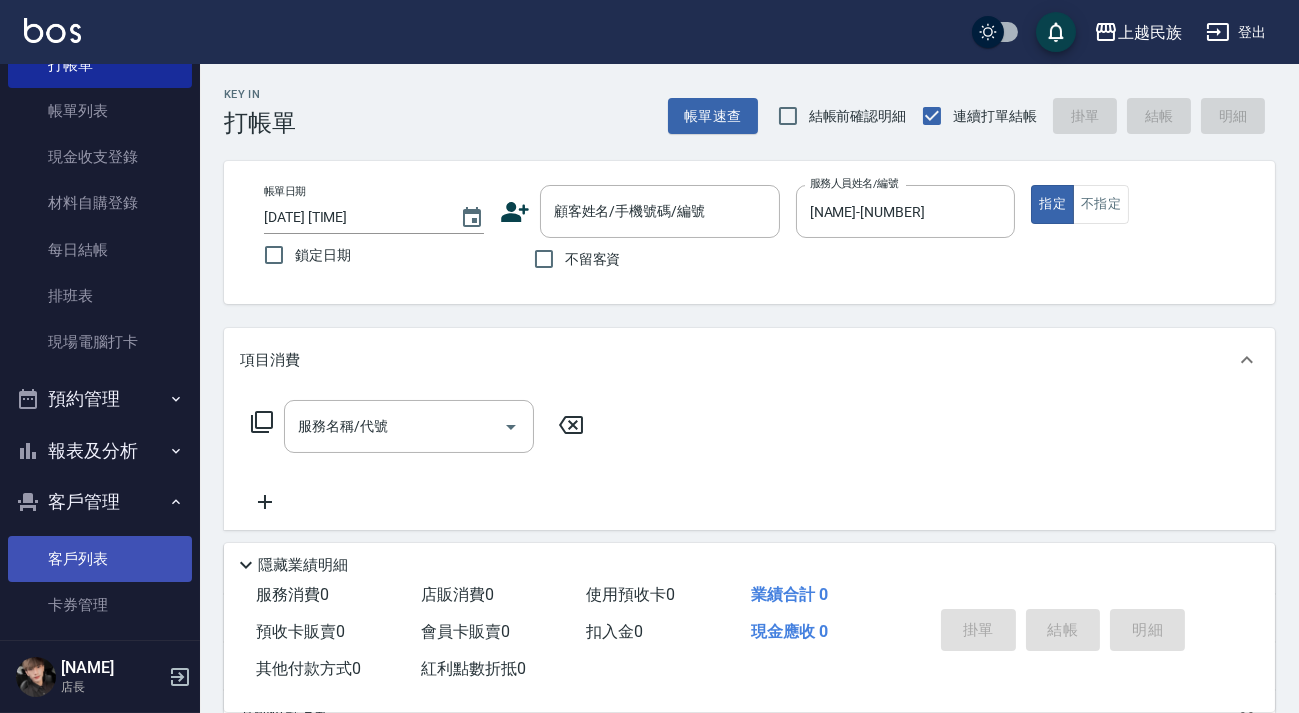 click on "客戶列表" at bounding box center (100, 559) 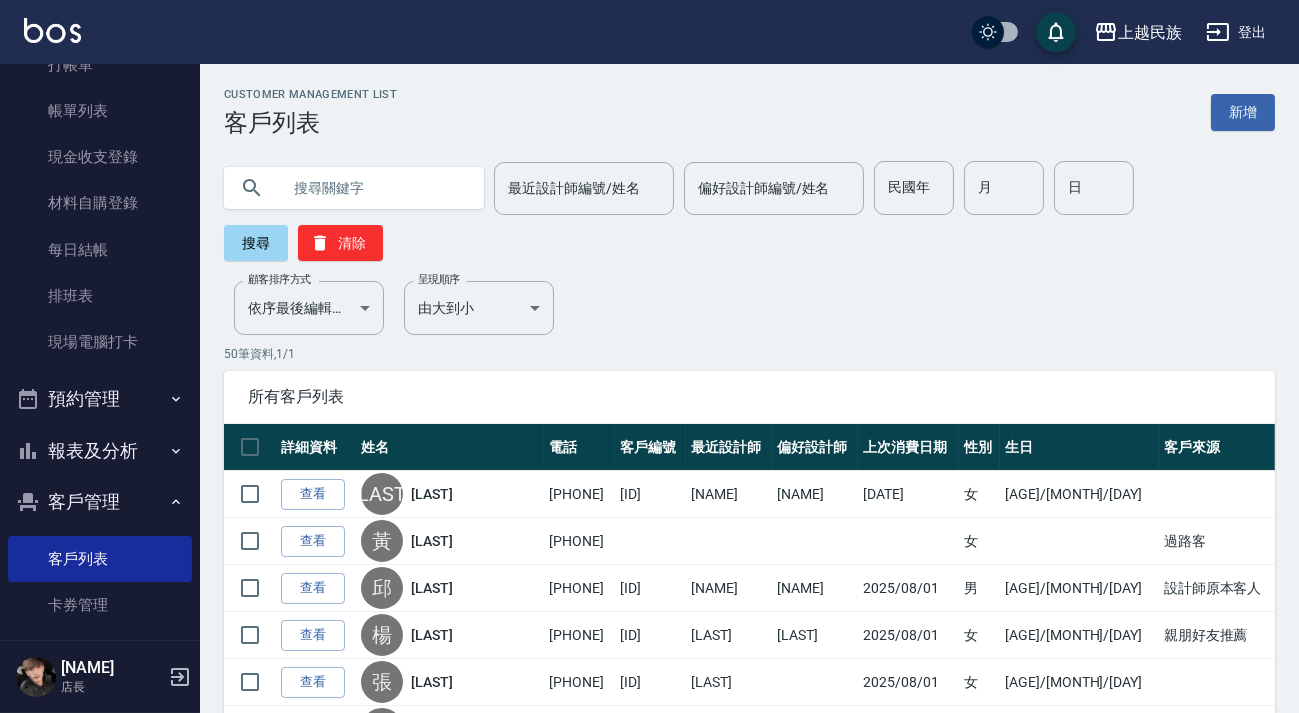 click at bounding box center (374, 188) 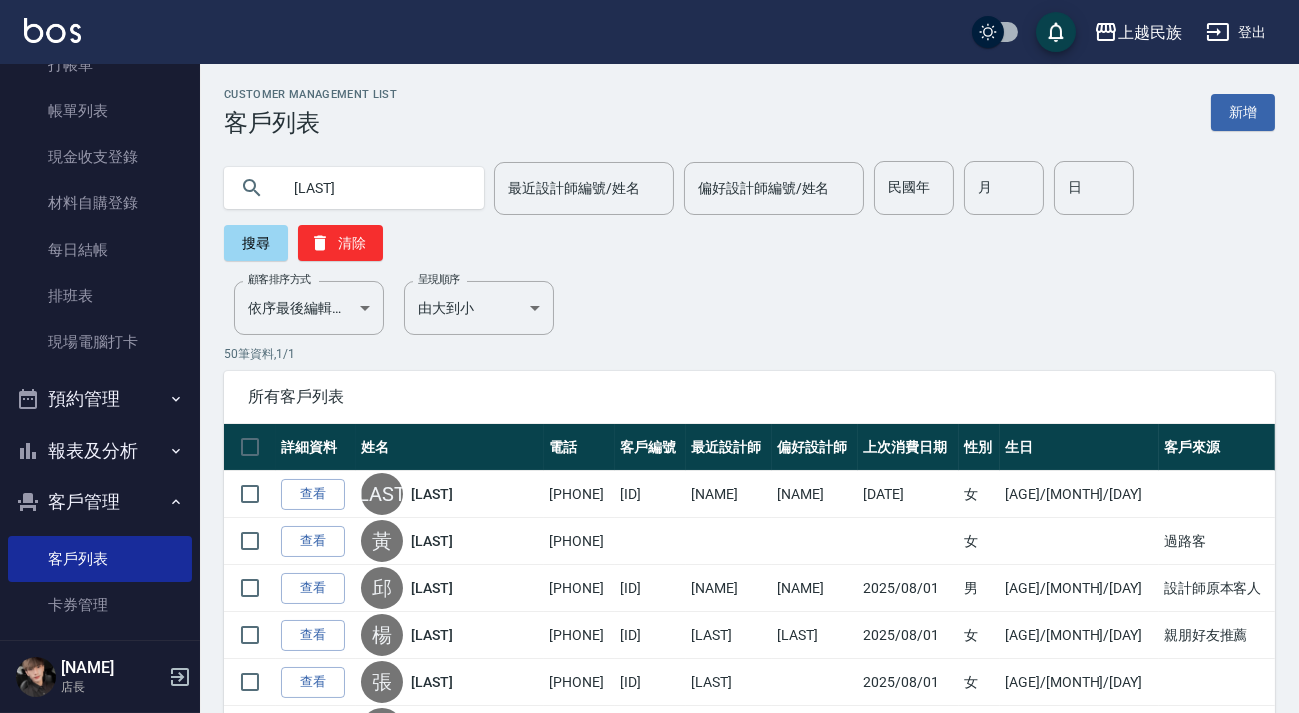 type on "[LAST]" 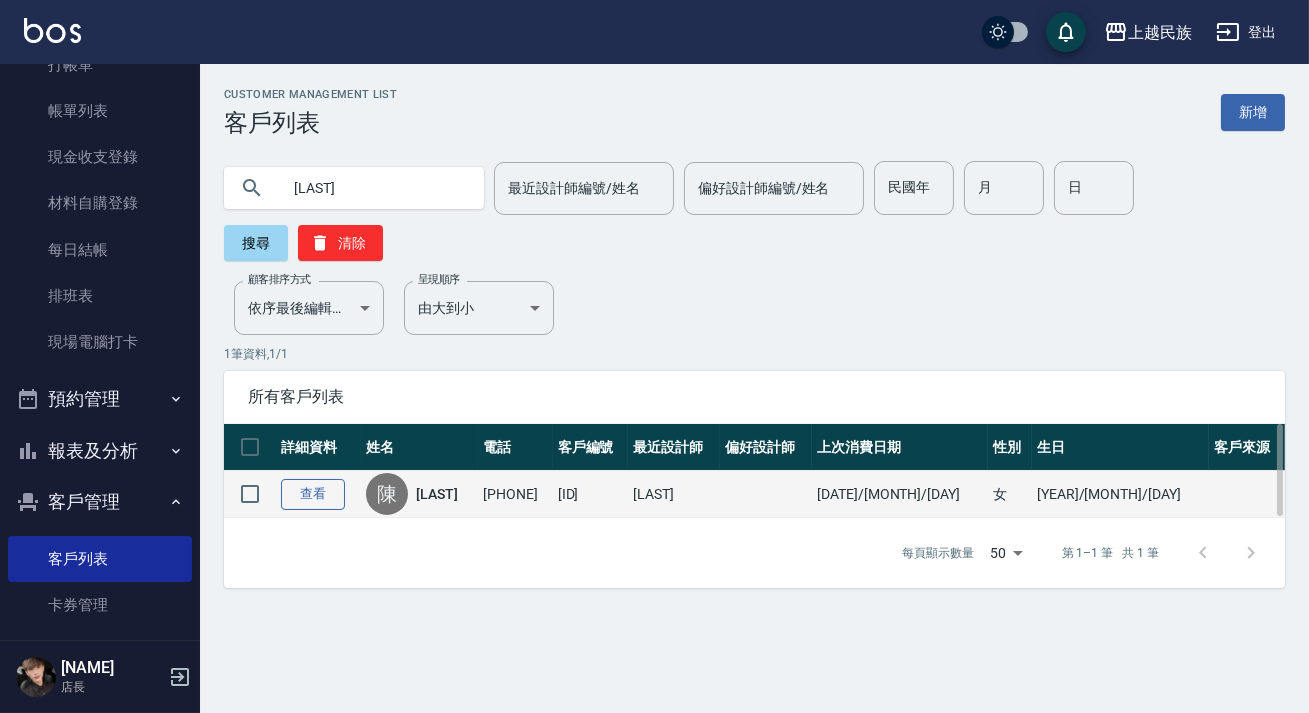 click on "查看" at bounding box center (313, 494) 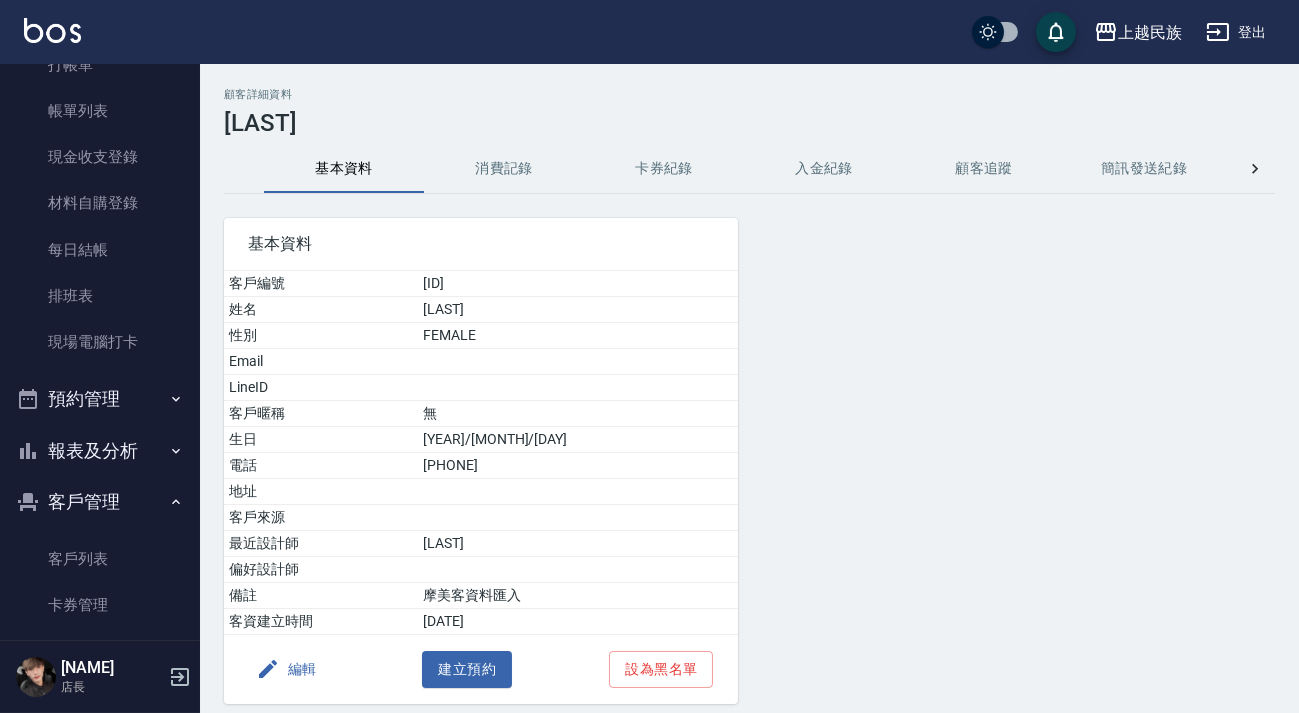 click on "消費記錄" at bounding box center (504, 169) 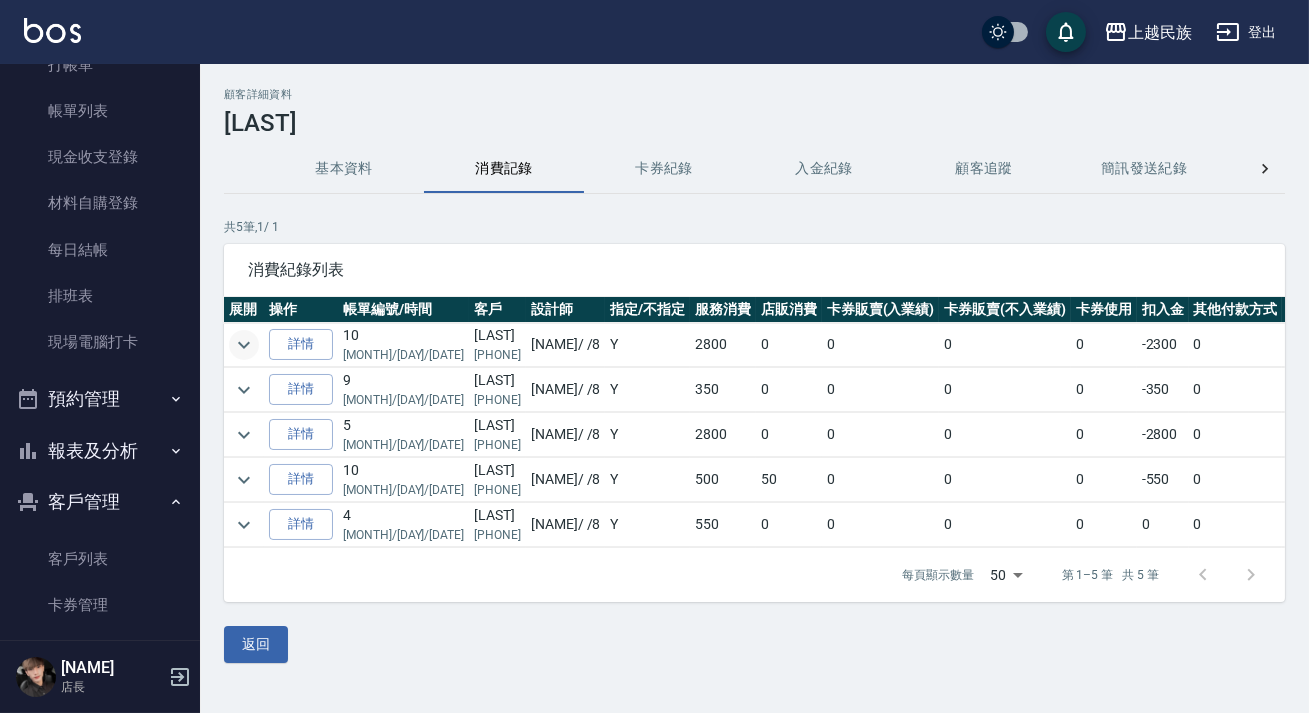 click 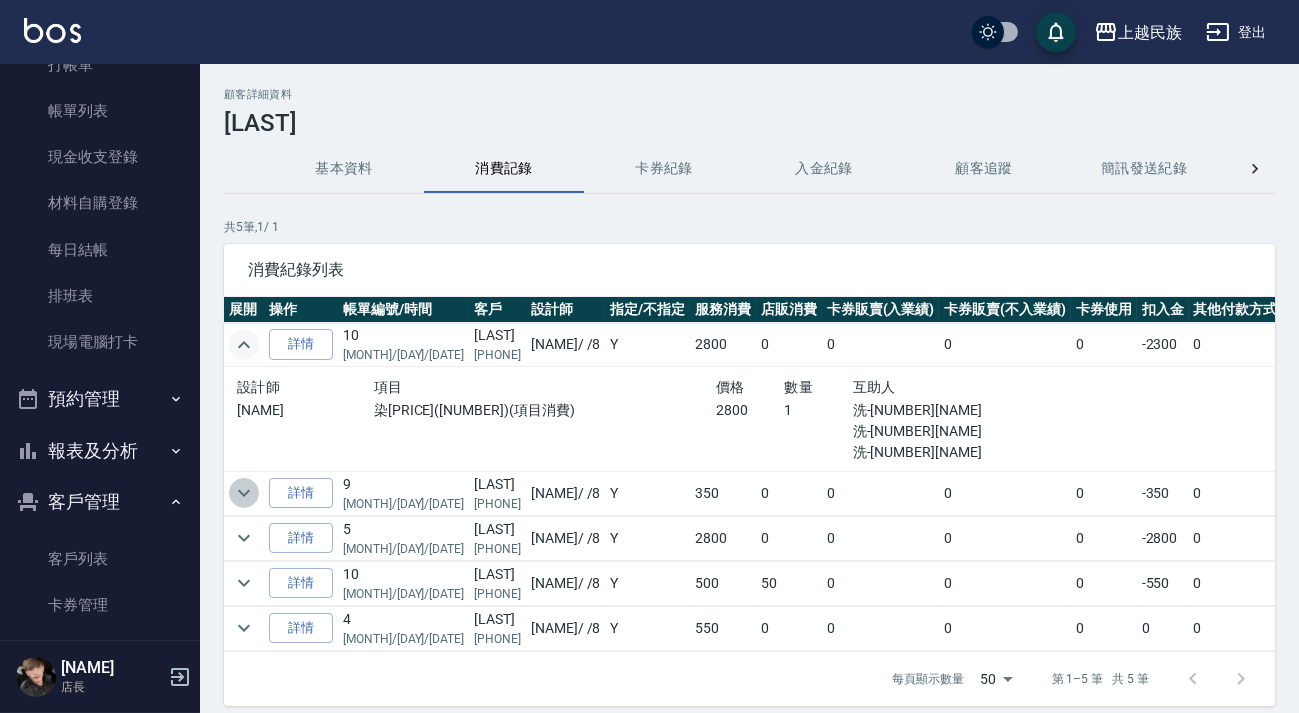 click 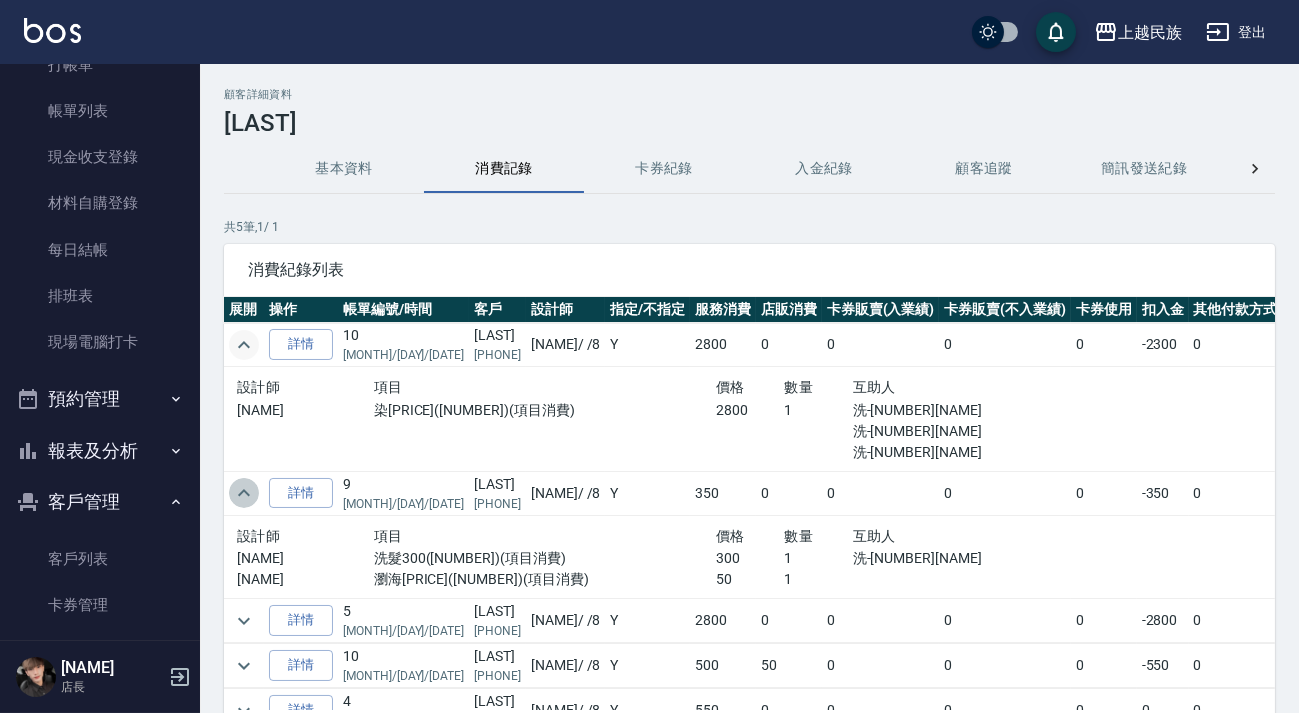 click 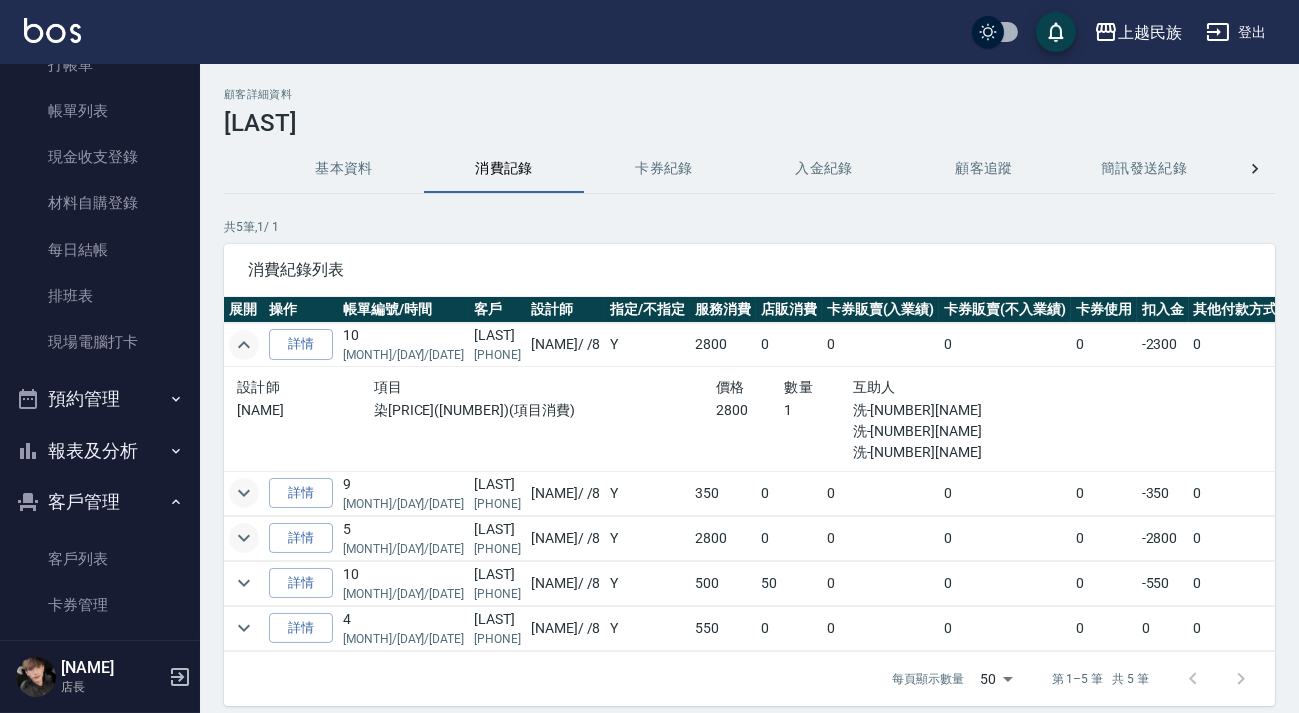 click 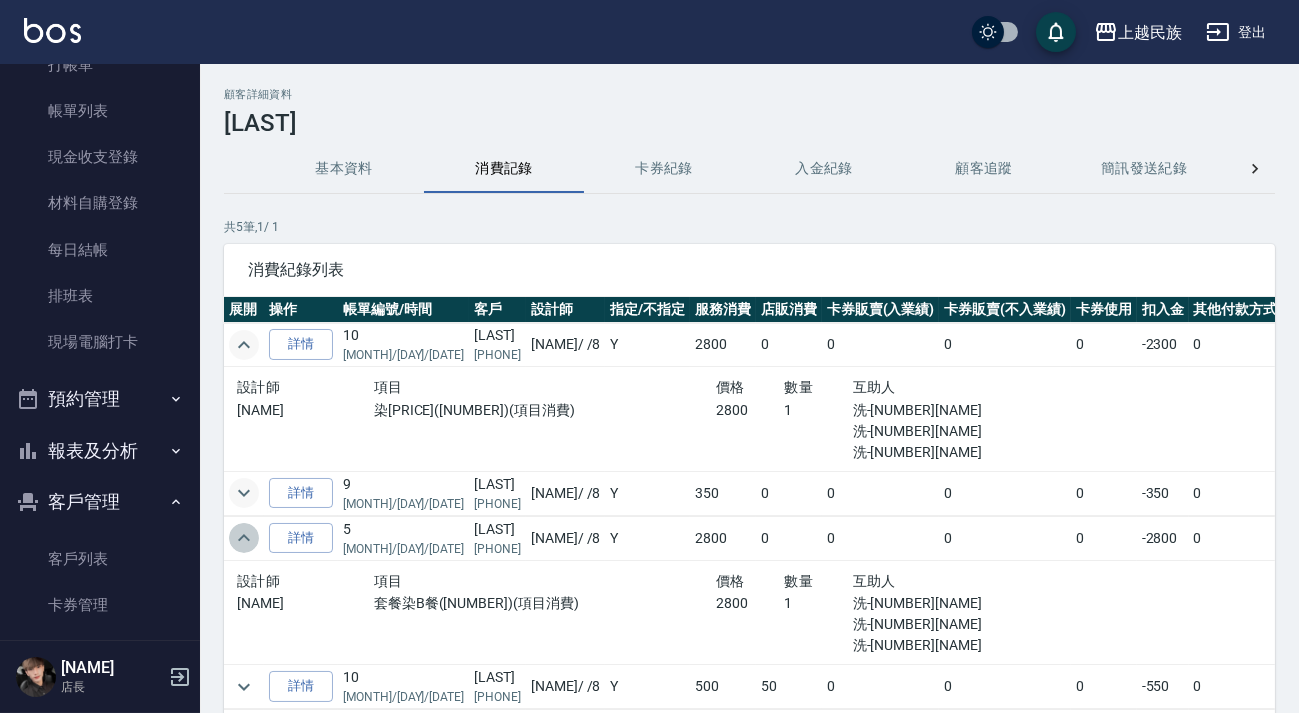 click 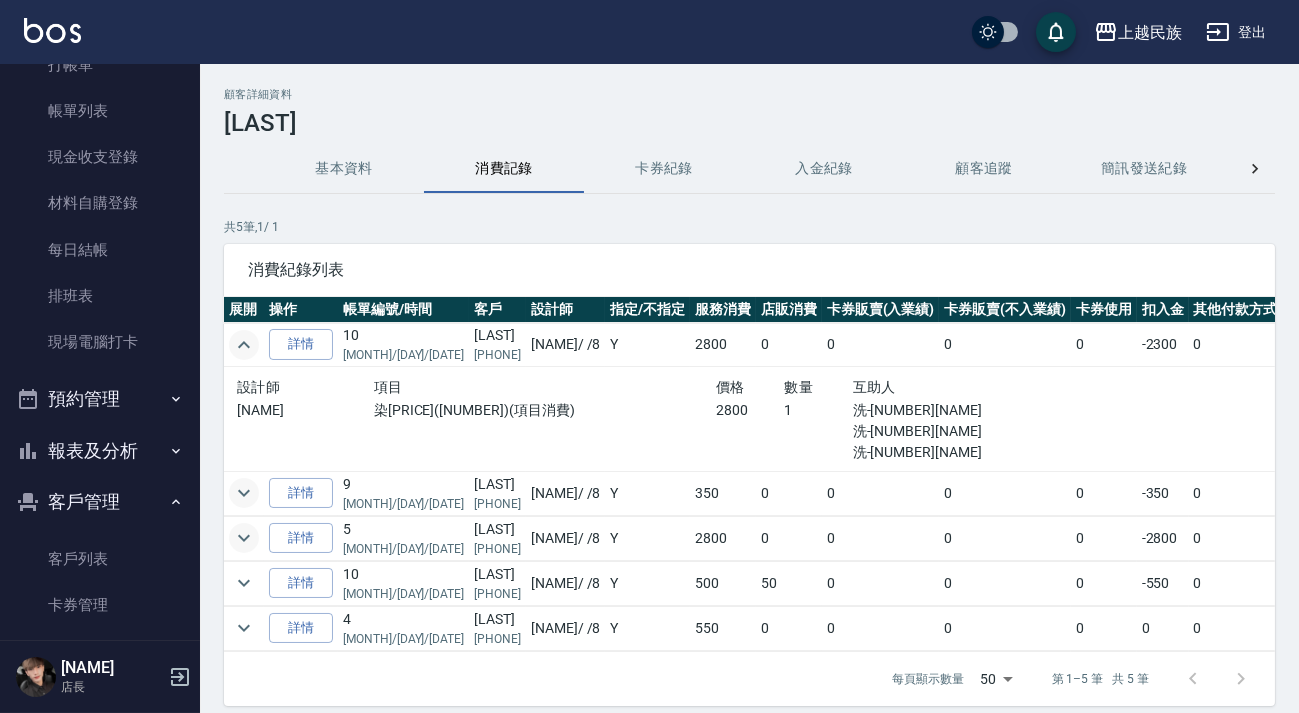 click 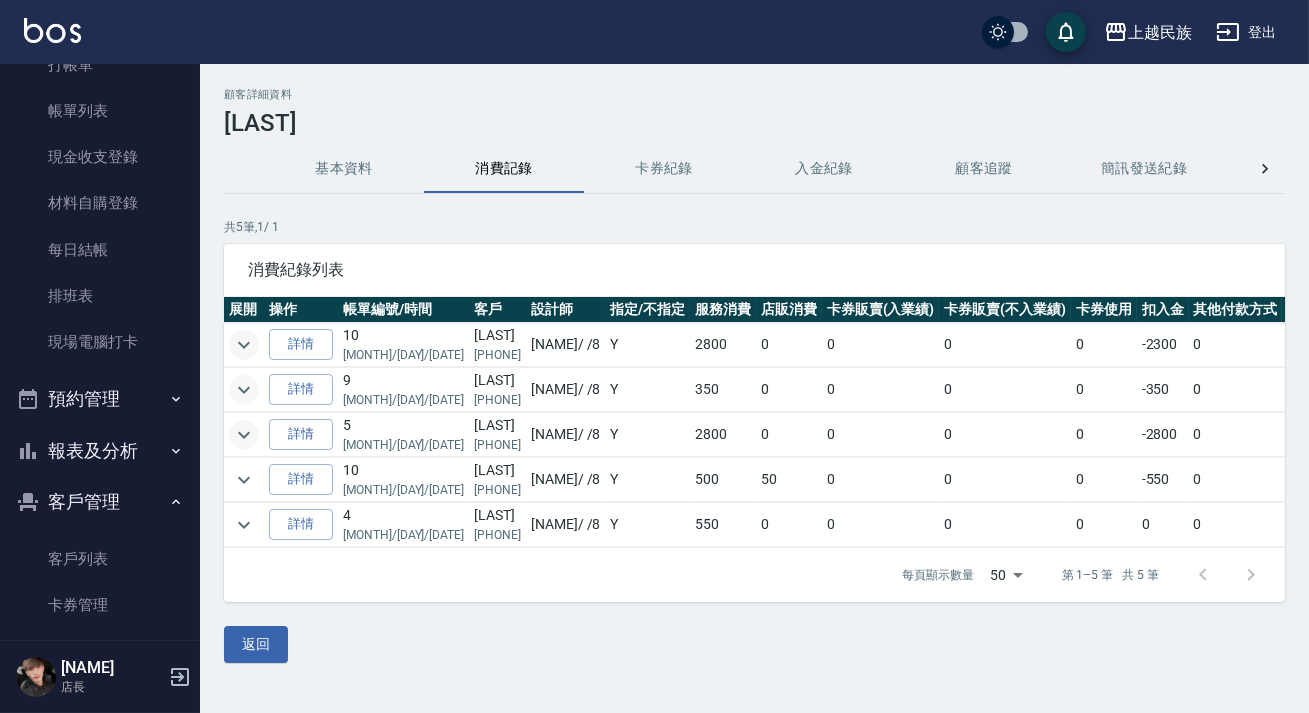 click on "基本資料" at bounding box center [344, 169] 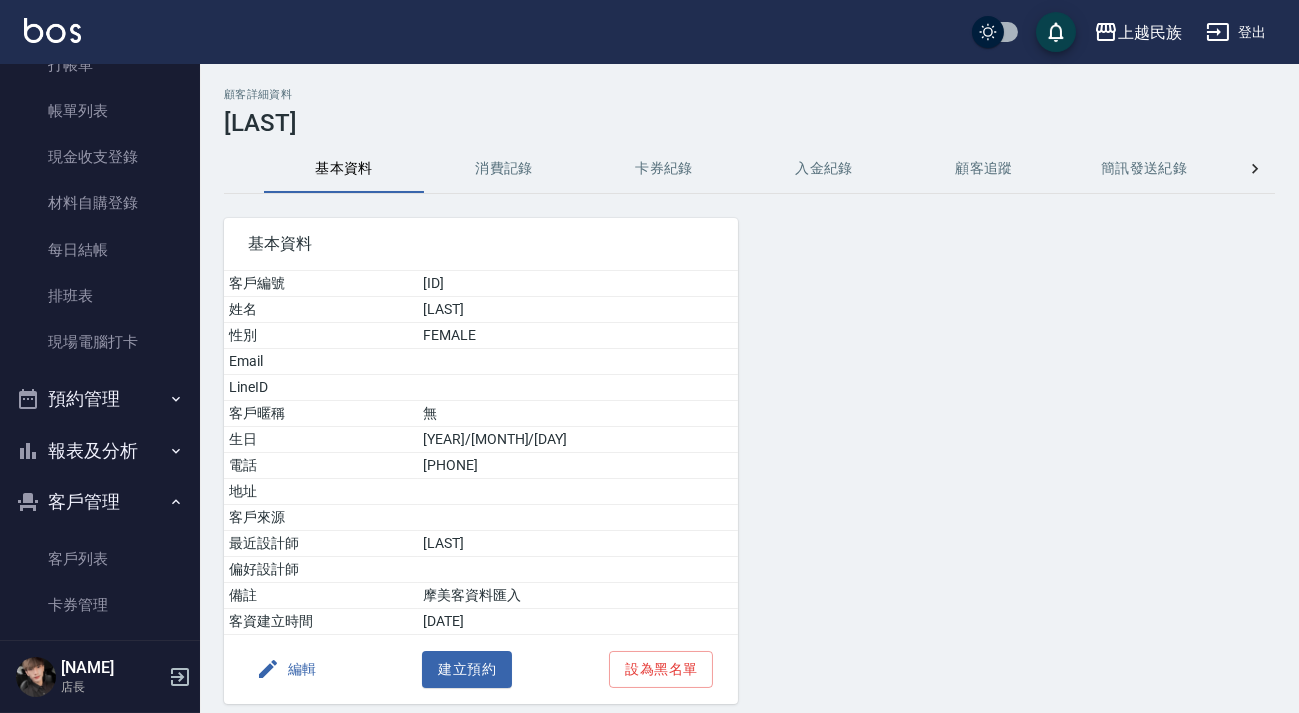 click on "卡券紀錄" at bounding box center [664, 169] 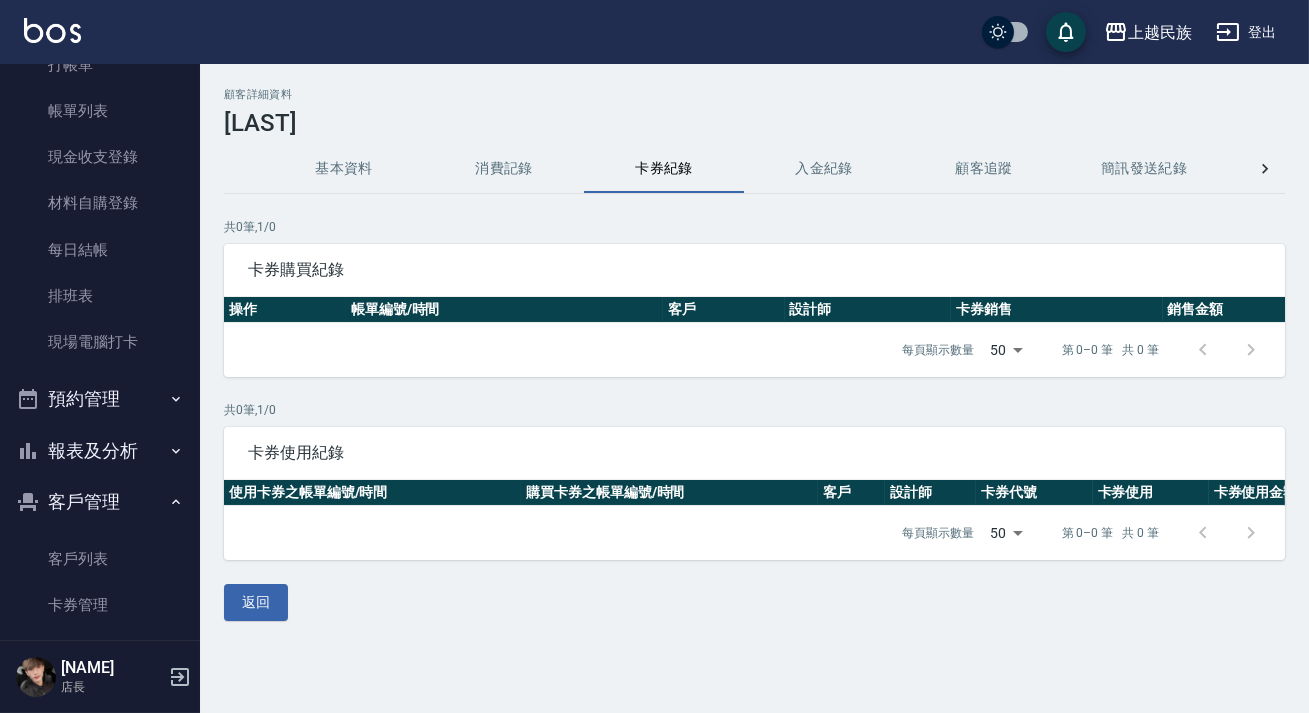 click on "消費記錄" at bounding box center (504, 169) 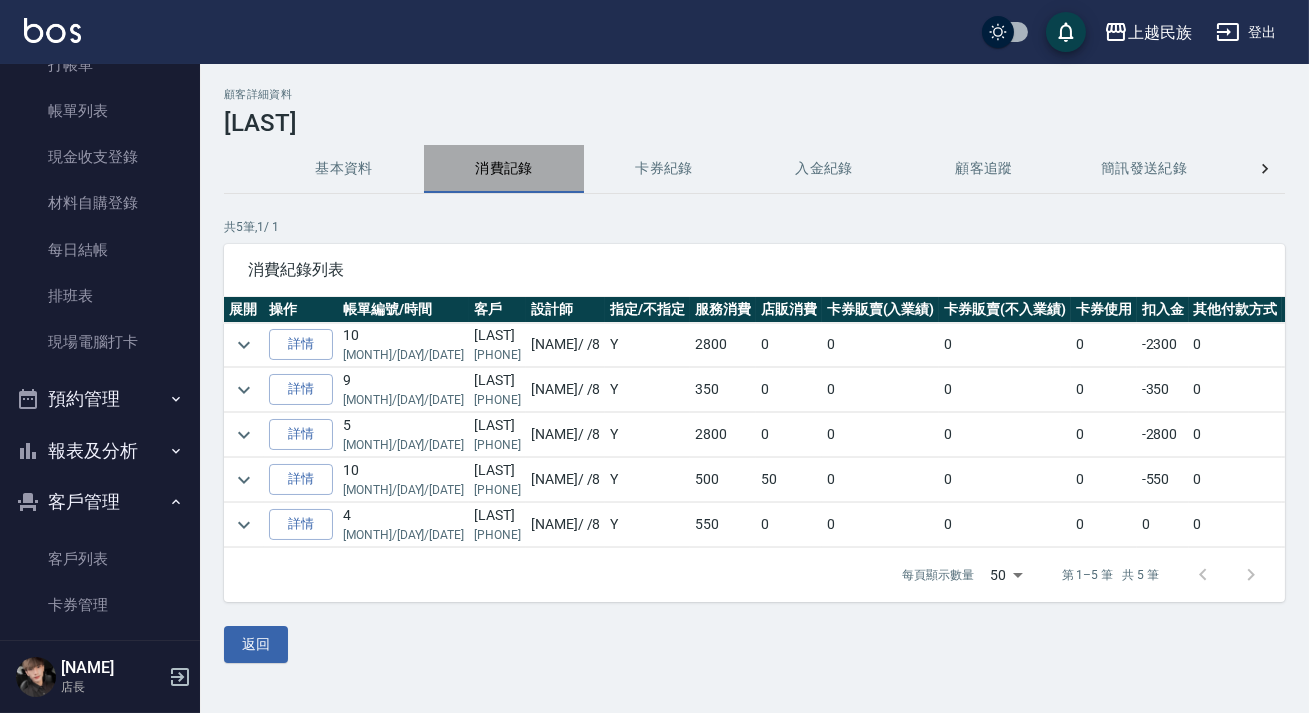 click on "消費記錄" at bounding box center (504, 169) 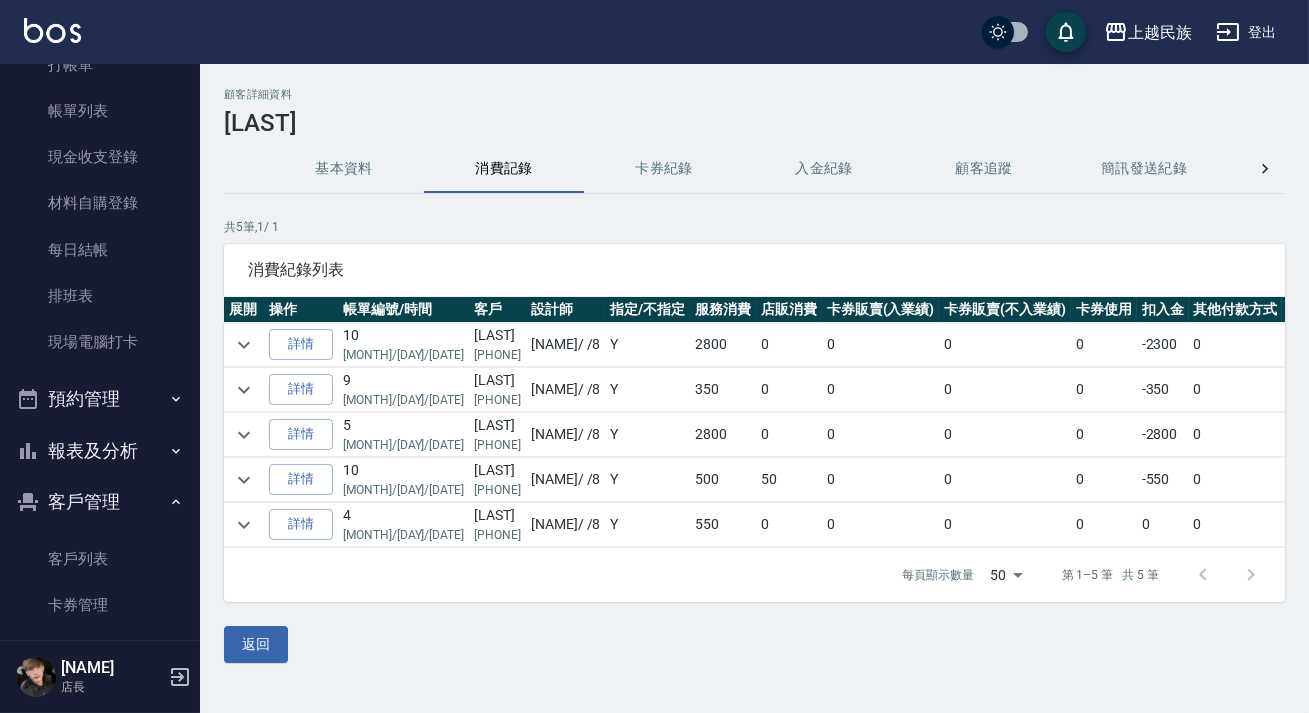 click on "入金紀錄" at bounding box center [824, 169] 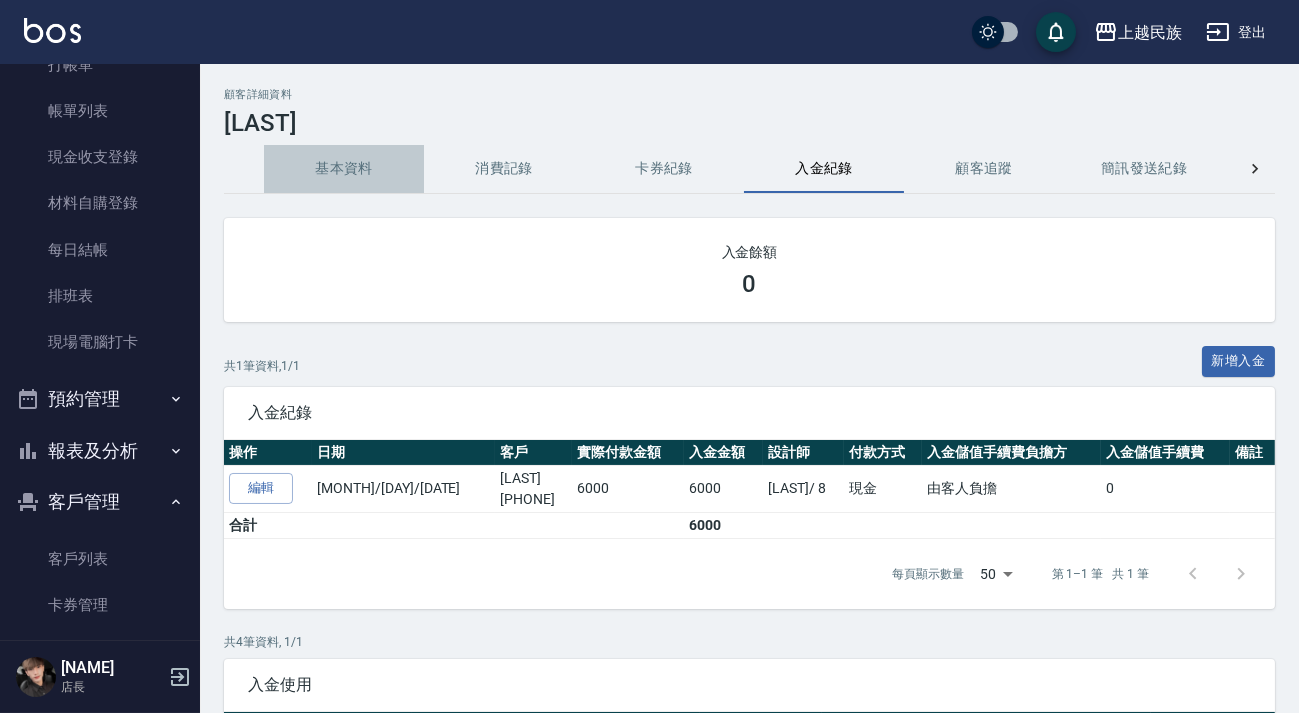 click on "基本資料" at bounding box center [344, 169] 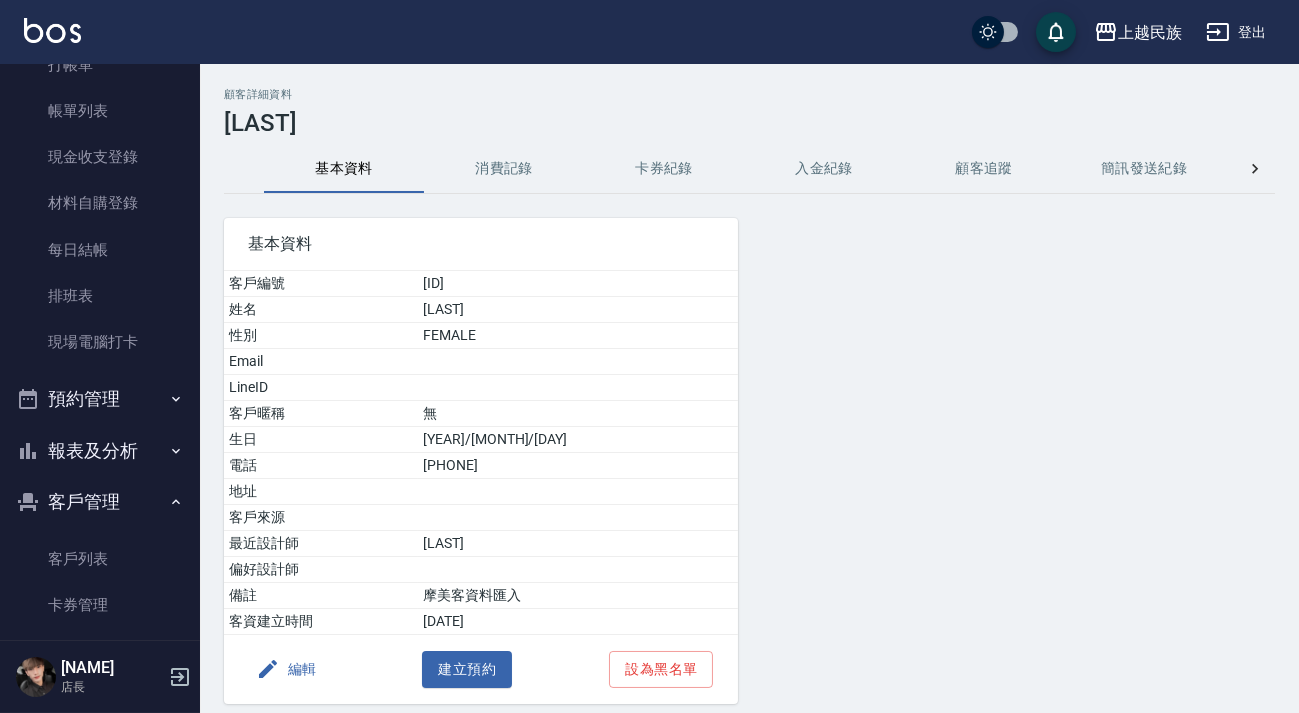 scroll, scrollTop: 0, scrollLeft: 0, axis: both 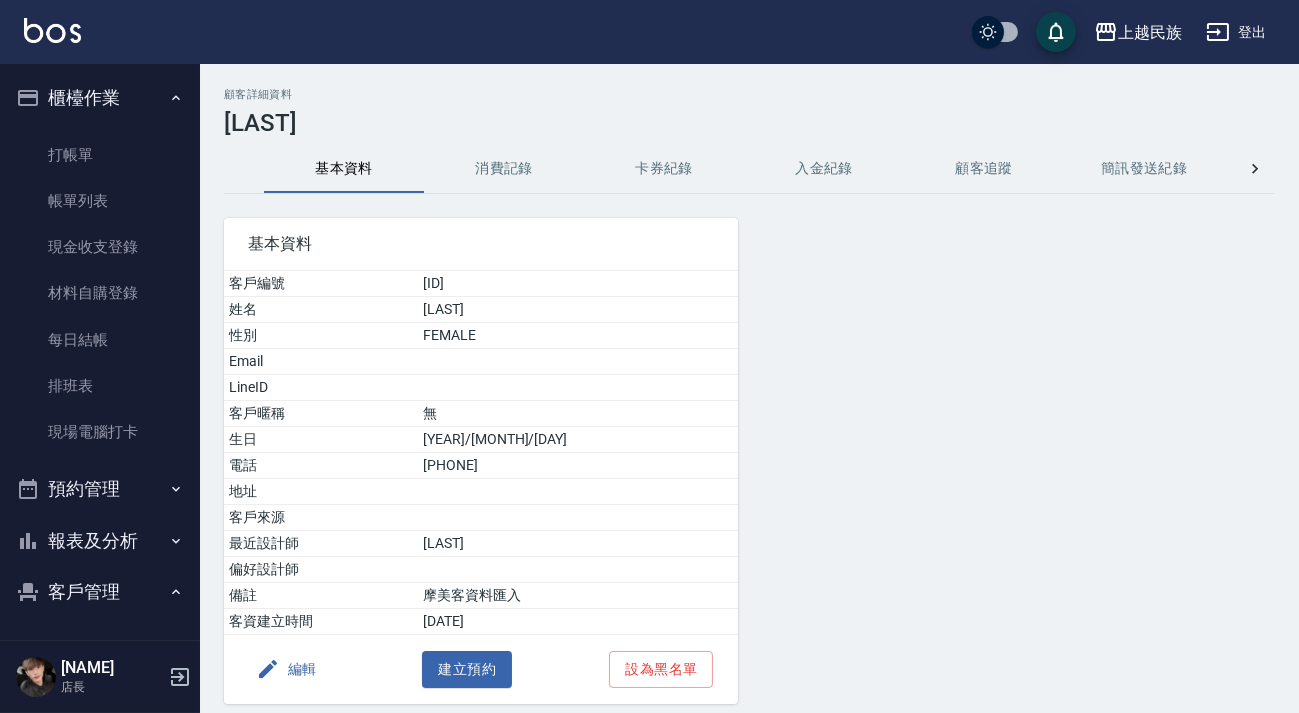 click on "櫃檯作業 打帳單 帳單列表 現金收支登錄 材料自購登錄 每日結帳 排班表 現場電腦打卡" at bounding box center (100, 267) 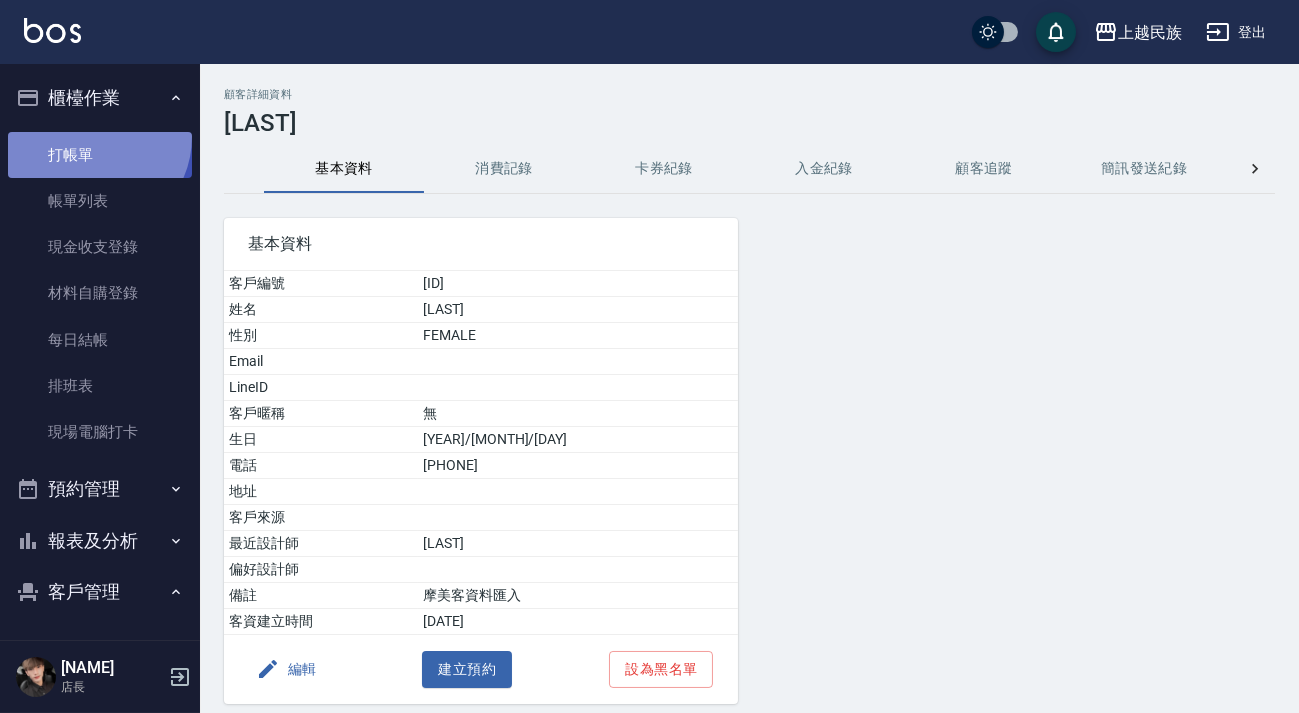 click on "打帳單" at bounding box center (100, 155) 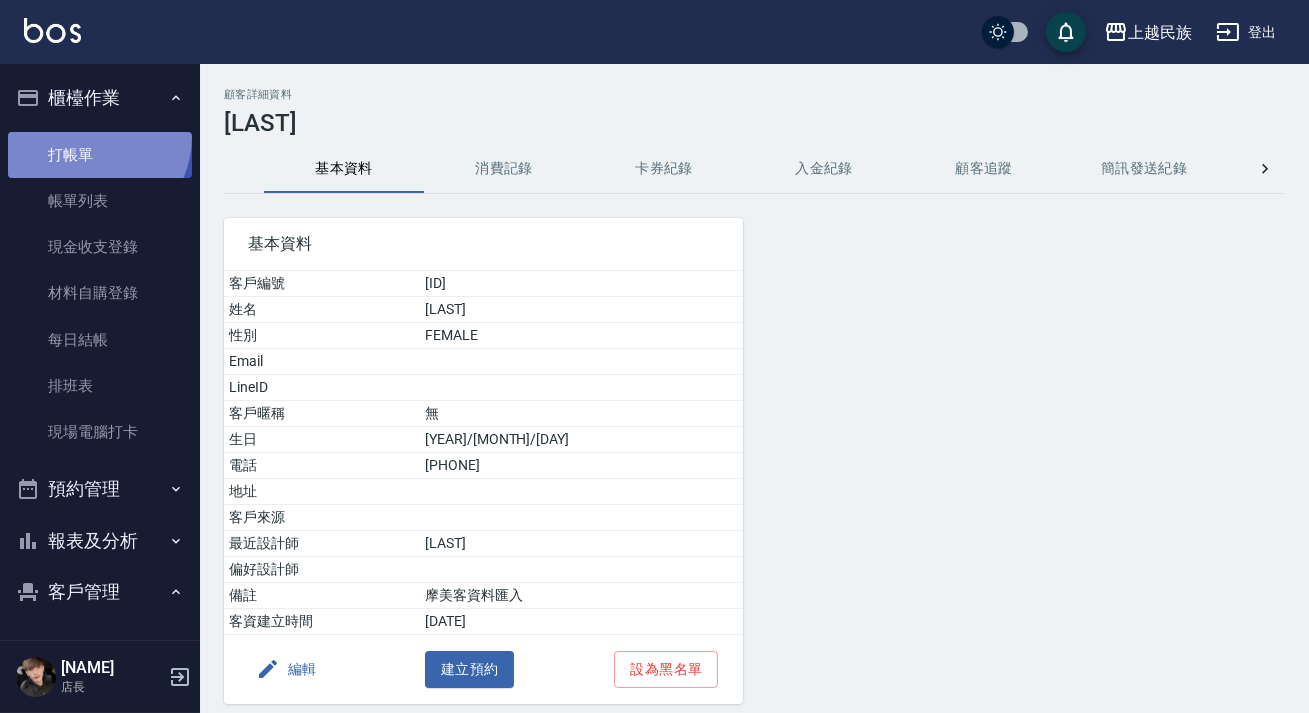 click on "打帳單" at bounding box center (100, 155) 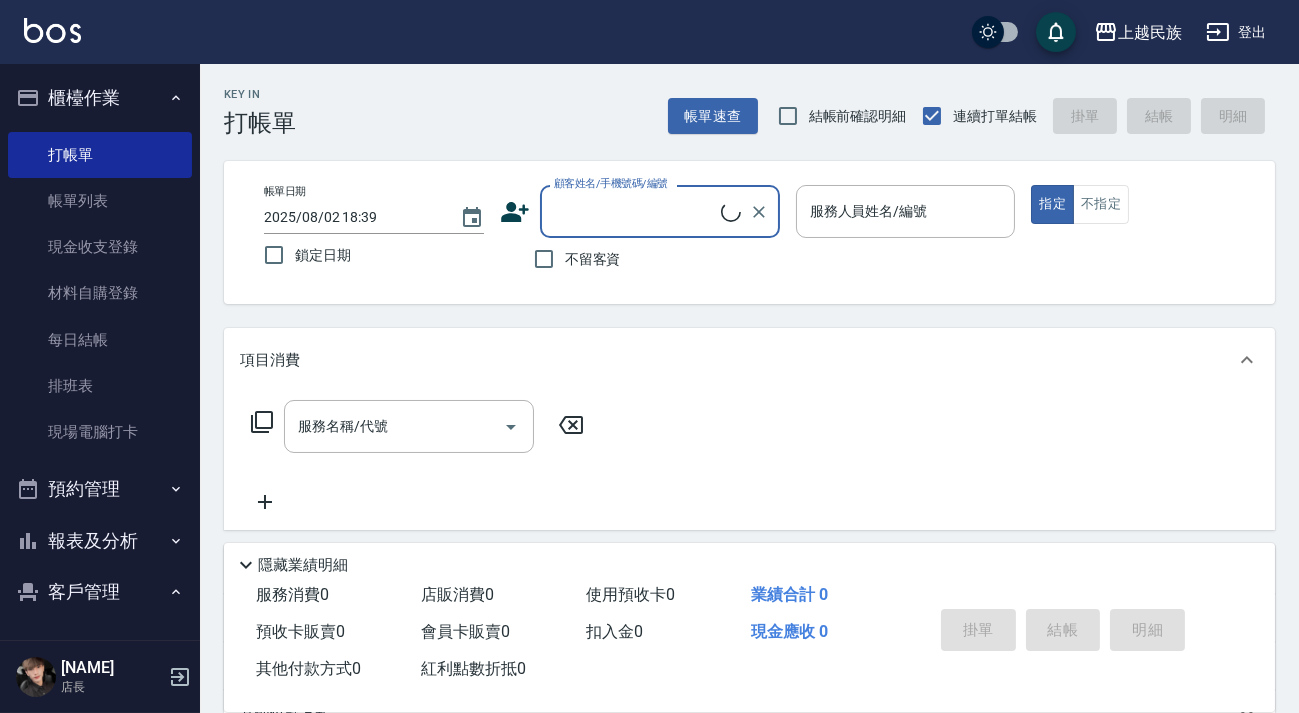 click on "顧客姓名/手機號碼/編號" at bounding box center [635, 211] 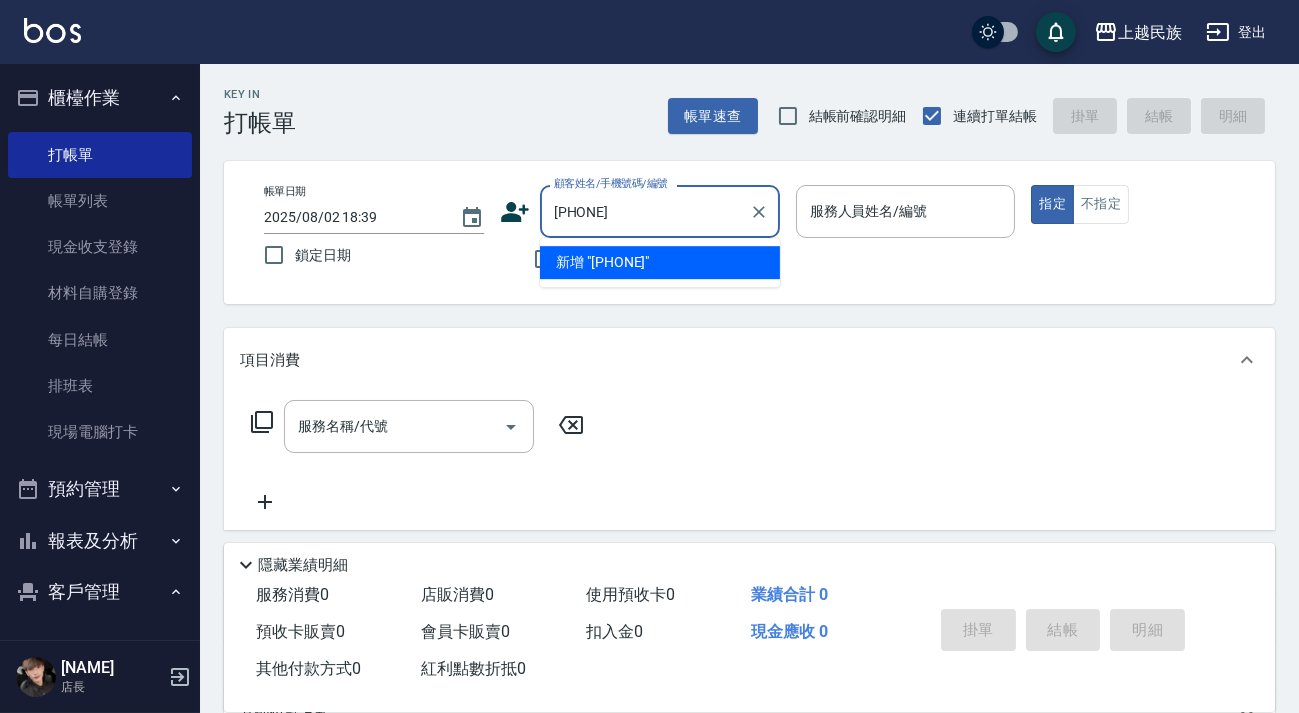 click on "新增 "[PHONE]"" at bounding box center (660, 262) 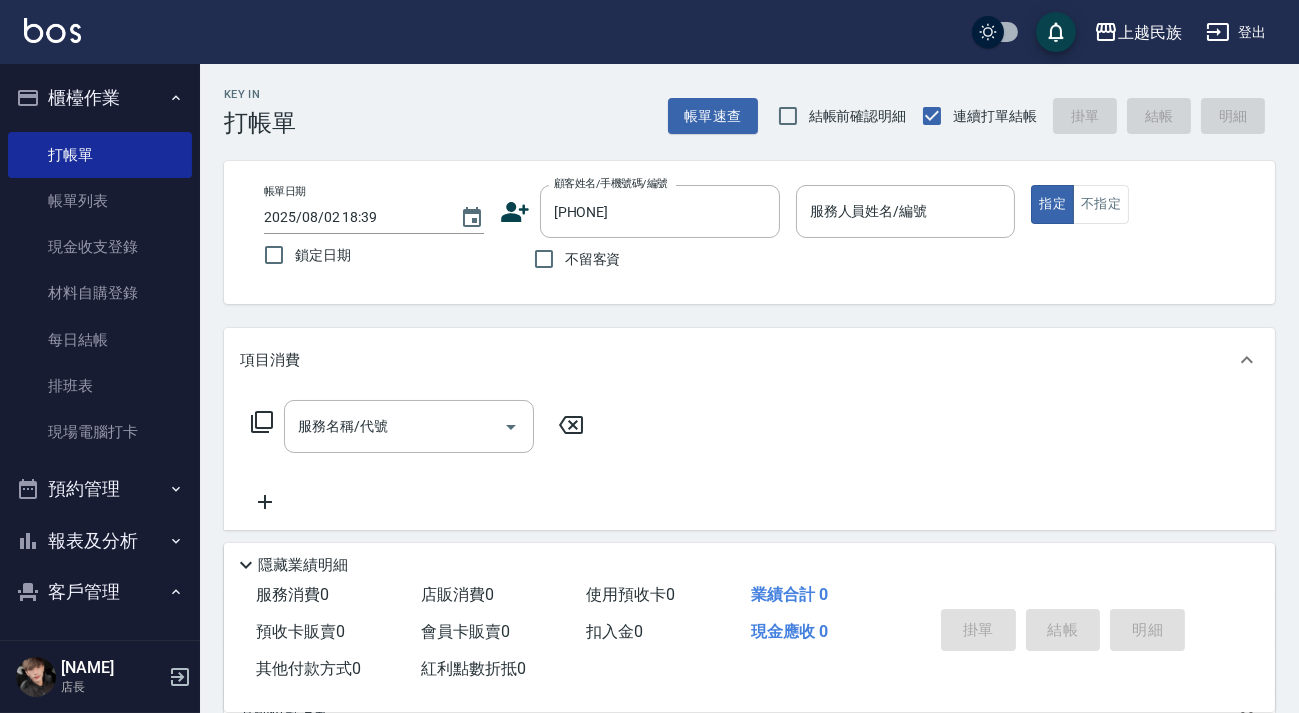click 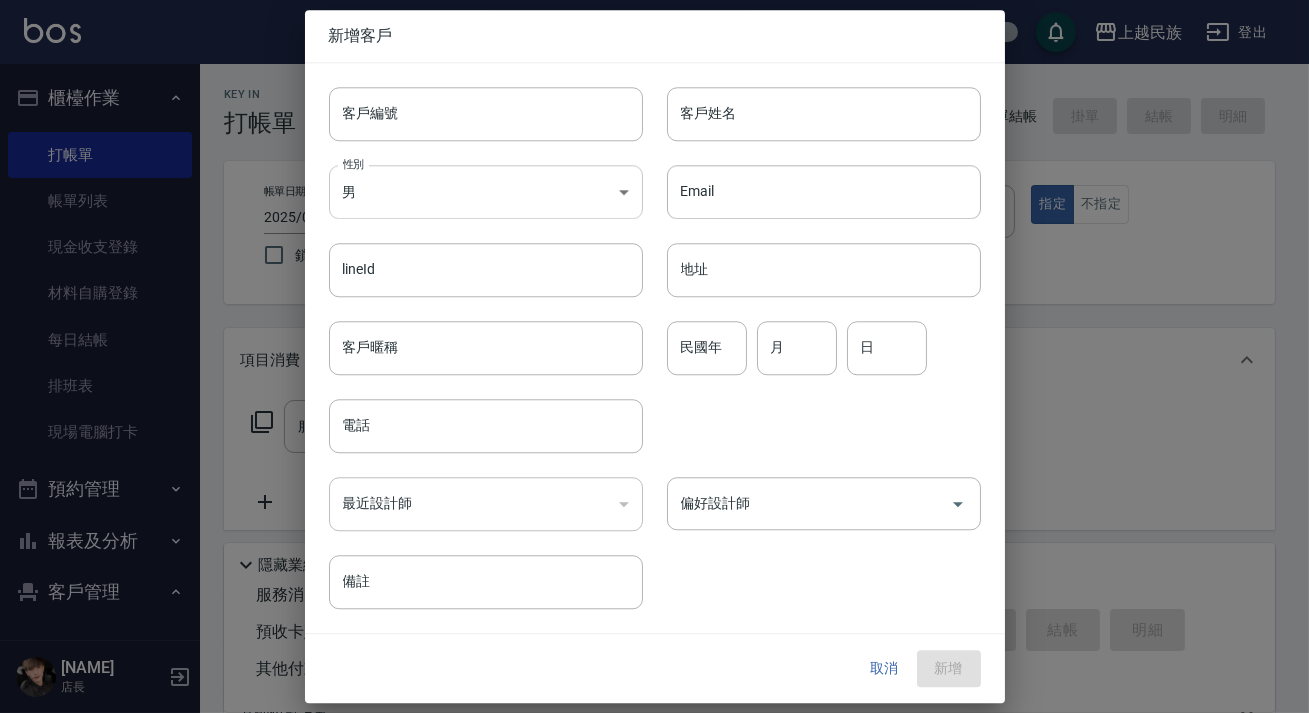 type on "[PHONE]" 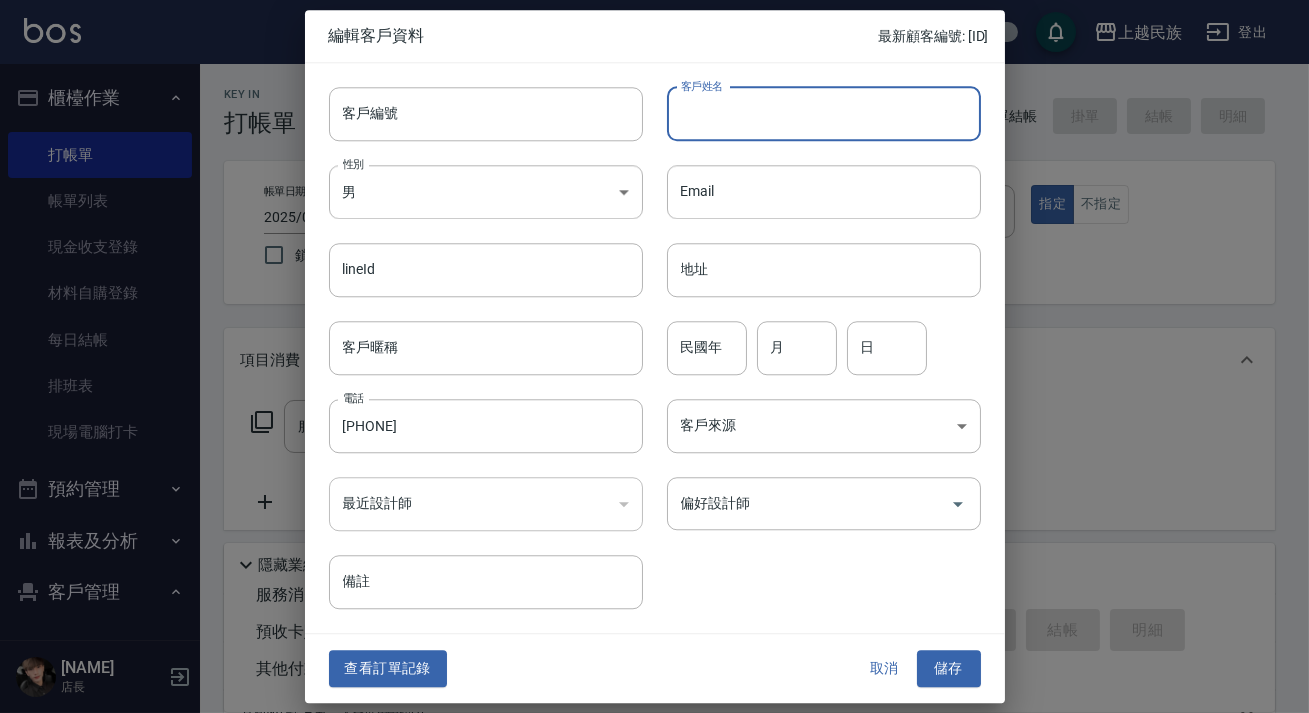 click on "客戶姓名" at bounding box center [824, 114] 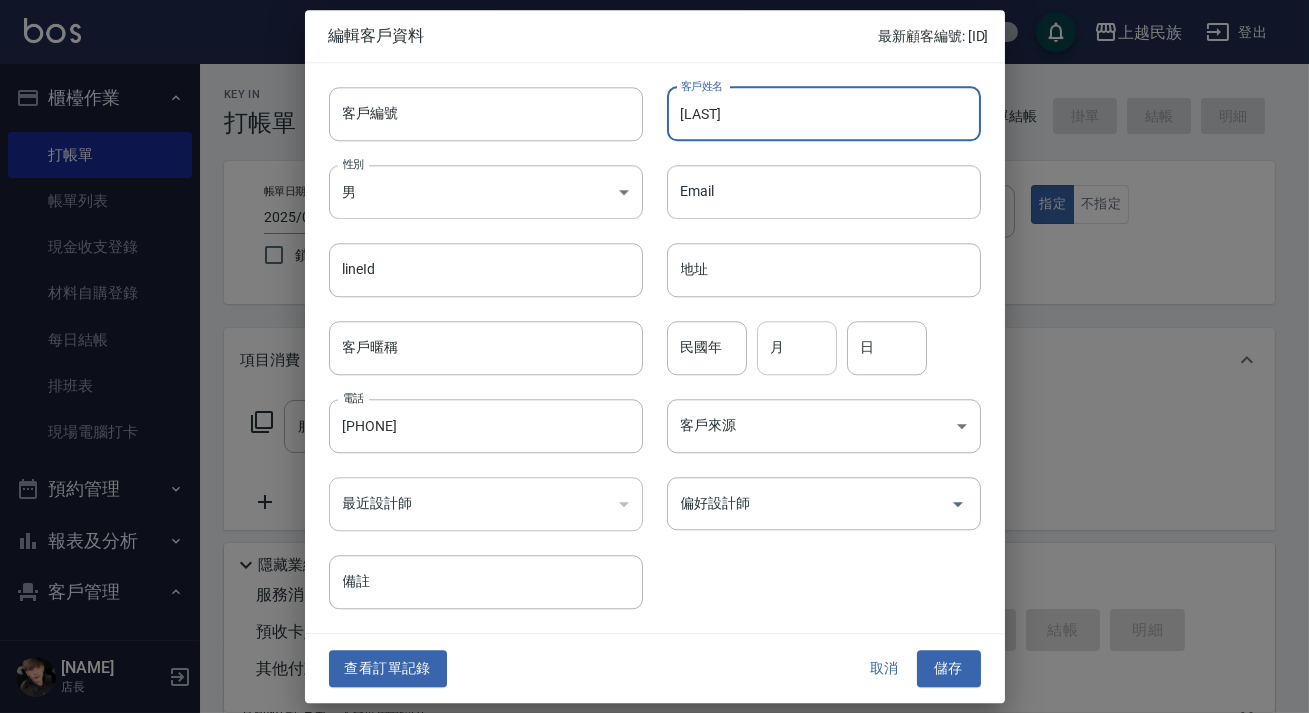 type on "[LAST]" 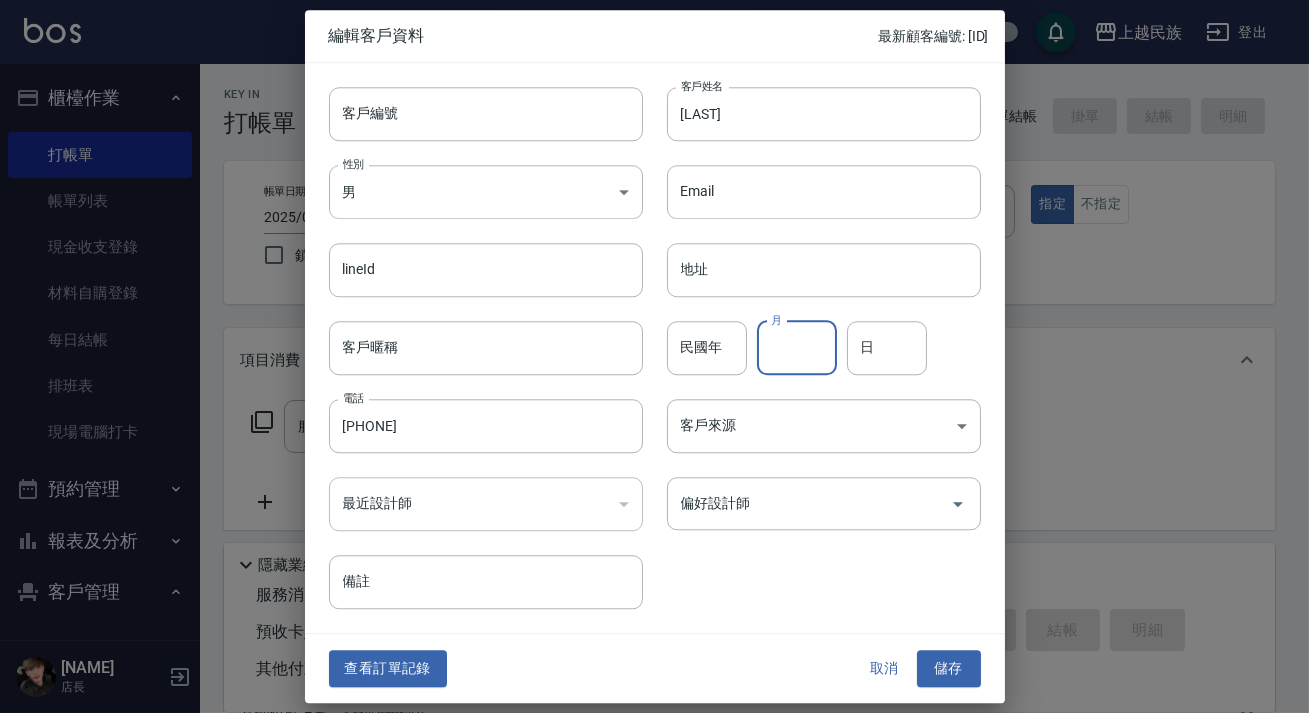 click on "月" at bounding box center [797, 348] 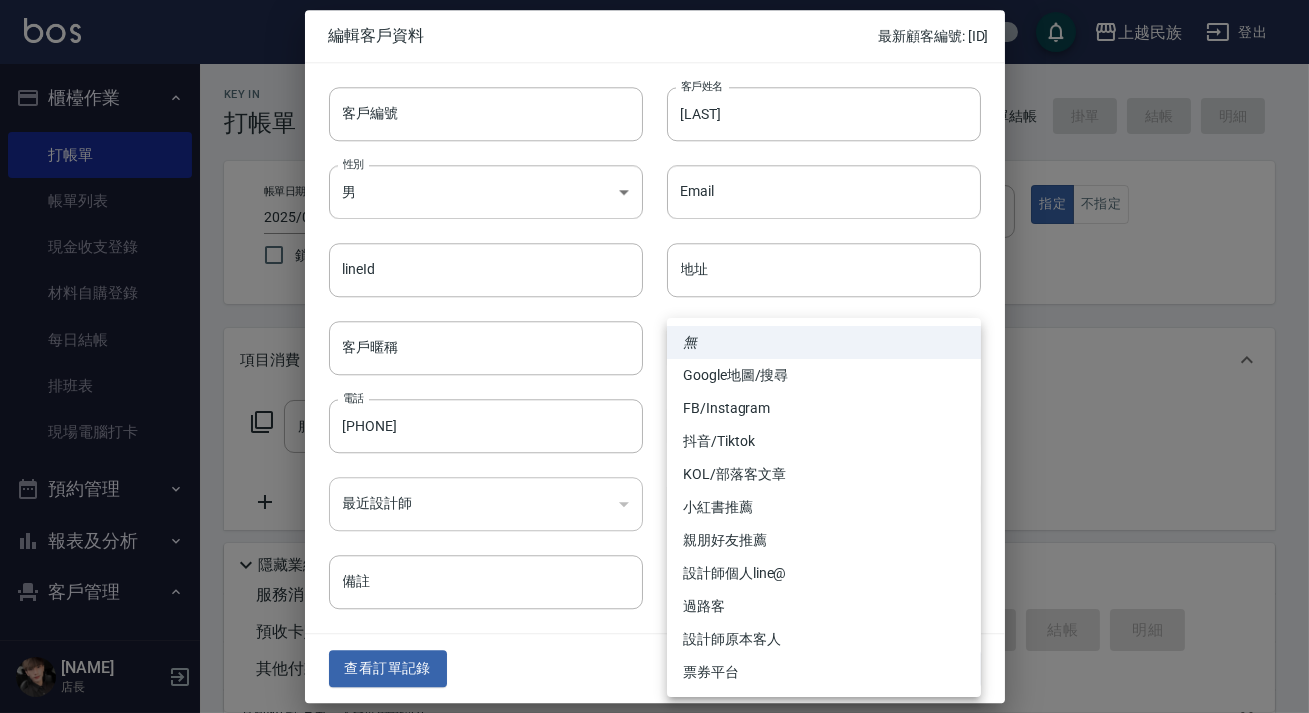 click on "上越民族 登出 櫃檯作業 打帳單 帳單列表 現金收支登錄 材料自購登錄 每日結帳 排班表 現場電腦打卡 預約管理 預約管理 單日預約紀錄 單週預約紀錄 報表及分析 報表目錄 消費分析儀表板 店家日報表 營業統計分析表 設計師業績表 設計師日報表 設計師排行榜 商品銷售排行榜 商品消耗明細 單一服務項目查詢 店販分類抽成明細 顧客入金餘額表 顧客卡券餘額表 收支分類明細表 非現金明細對帳單 客戶管理 客戶列表 卡券管理 入金管理 員工及薪資 員工列表 全店打卡記錄 考勤排班總表 商品管理 商品列表 [NAME] 店長 Key In 打帳單 帳單速查 結帳前確認明細 連續打單結帳 掛單 結帳 明細 帳單日期 [DATE] [TIME] 鎖定日期 顧客姓名/手機號碼/編號 [PHONE] 顧客姓名/手機號碼/編號 不留客資 服務人員姓名/編號 服務人員姓名/編號 指定 不指定 項目消費 服務名稱/代號 店販銷售" at bounding box center [654, 487] 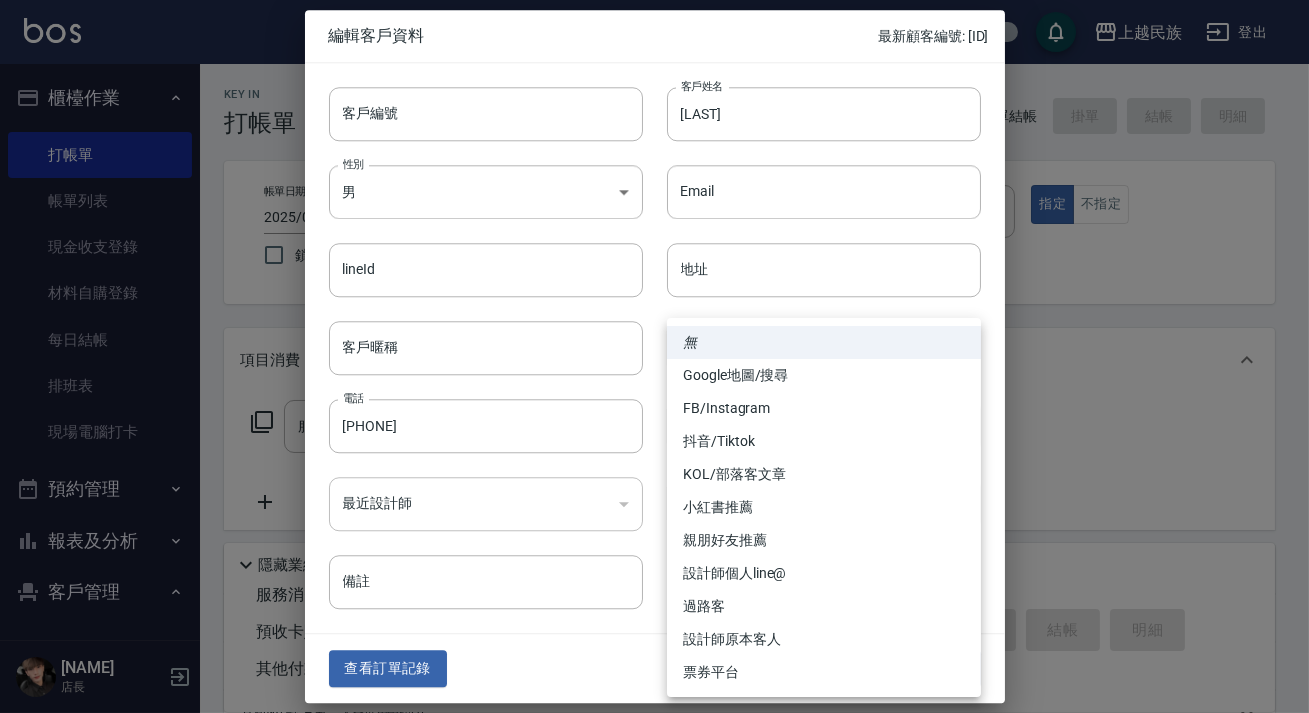 click on "FB/Instagram" at bounding box center [824, 408] 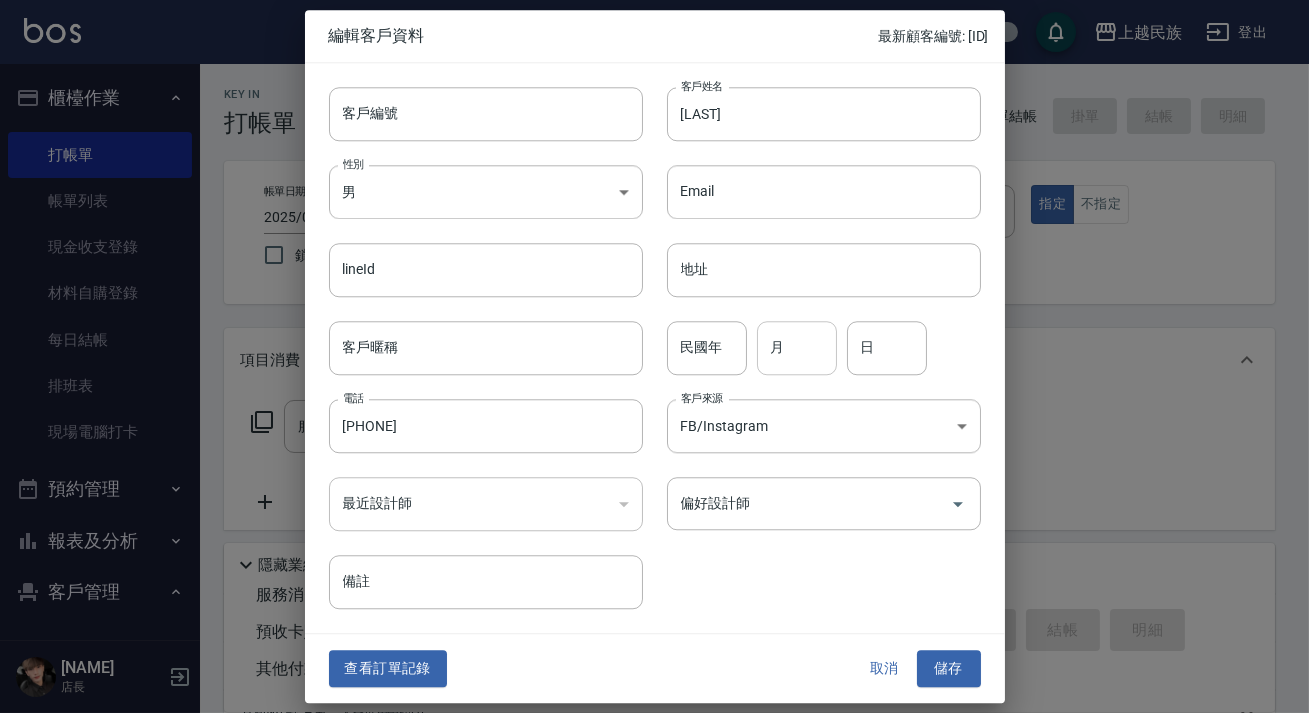 click on "月" at bounding box center [797, 348] 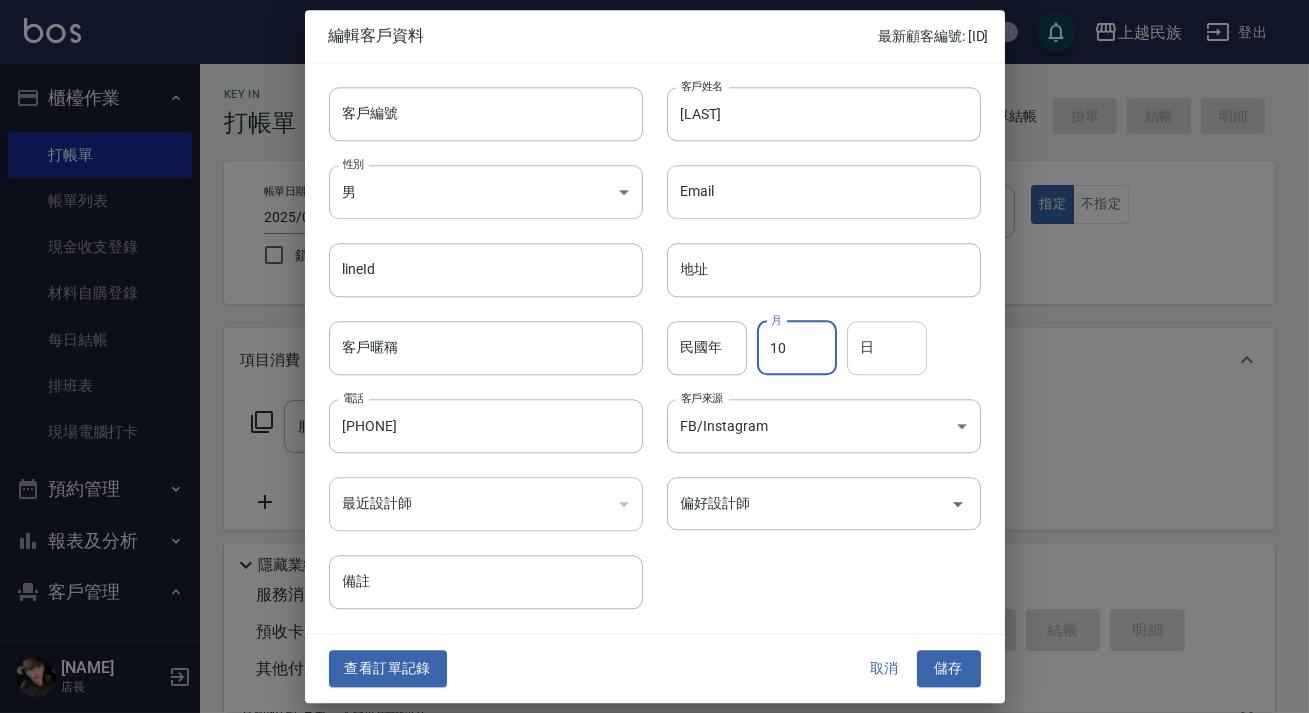 type on "10" 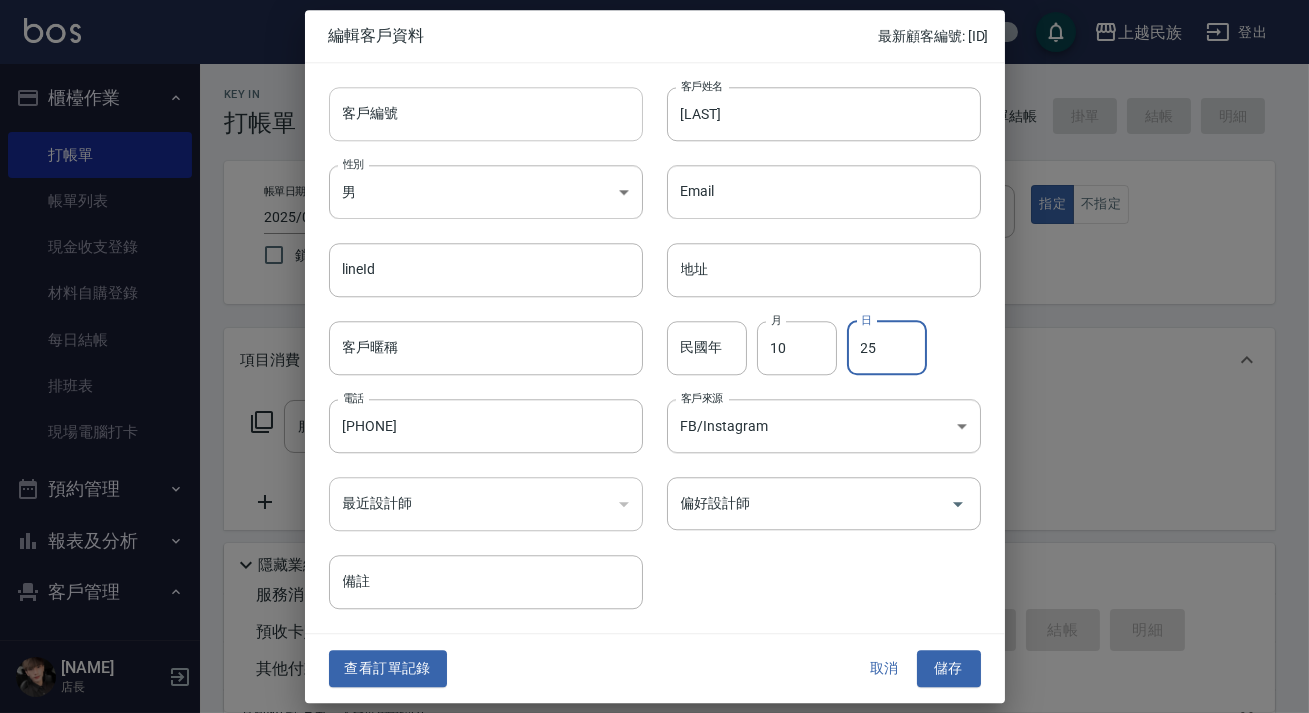 type on "25" 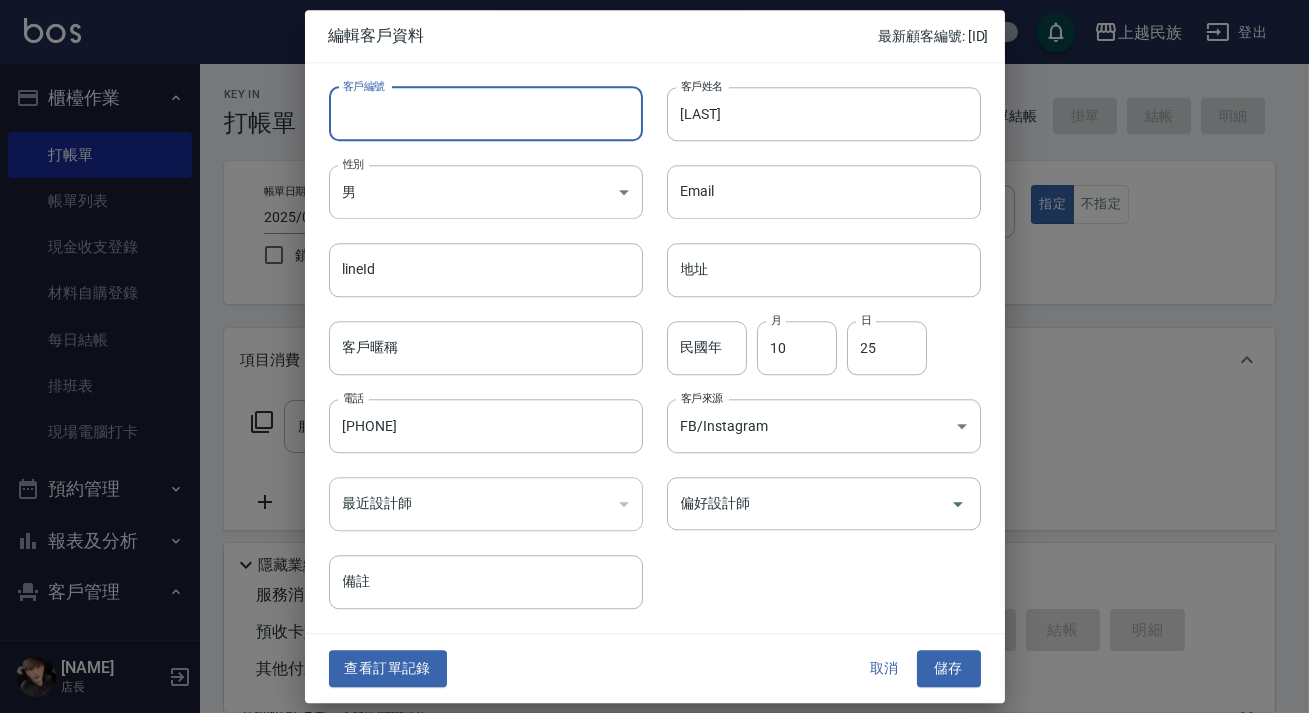 type on "A" 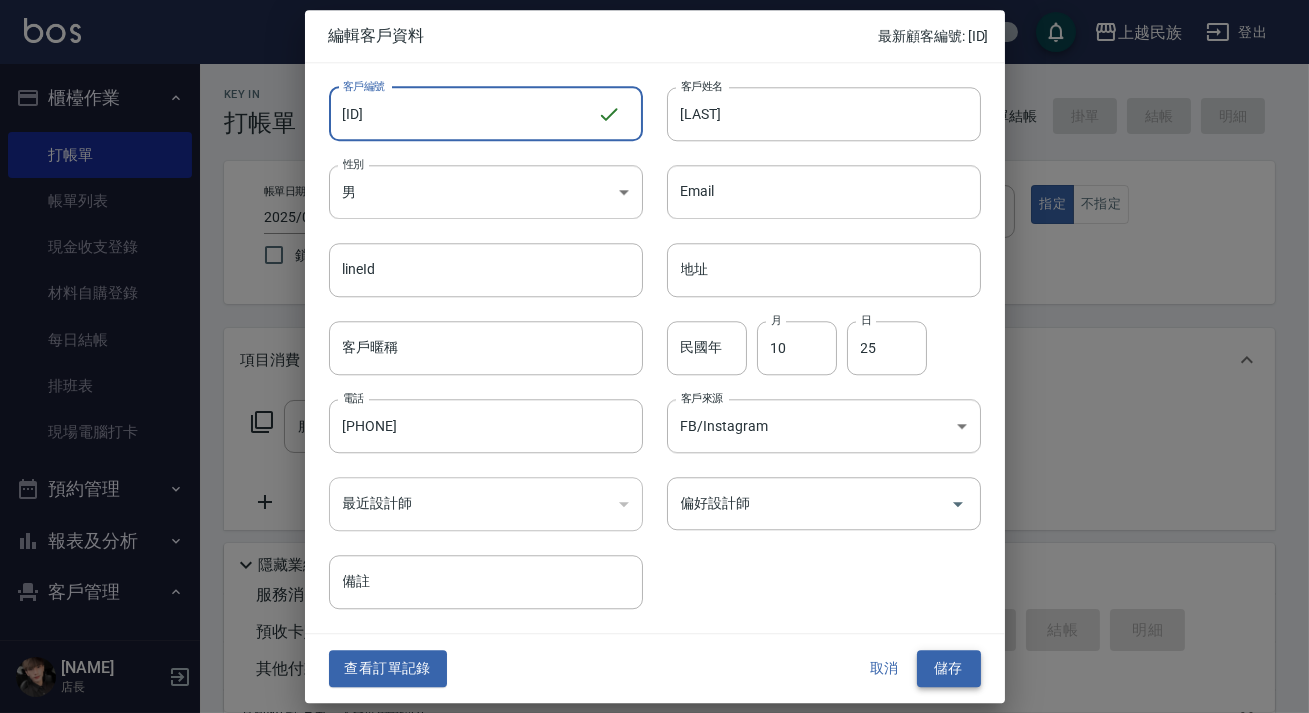 type on "[ID]" 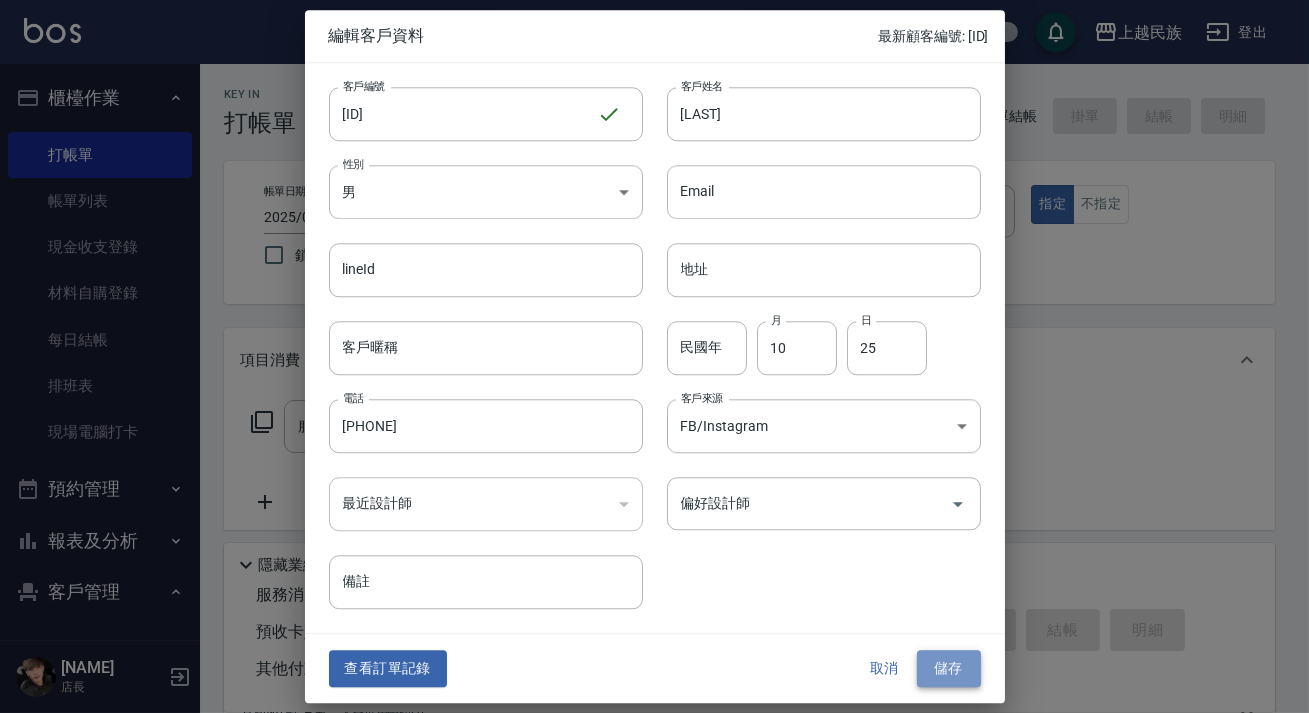 click on "儲存" at bounding box center [949, 669] 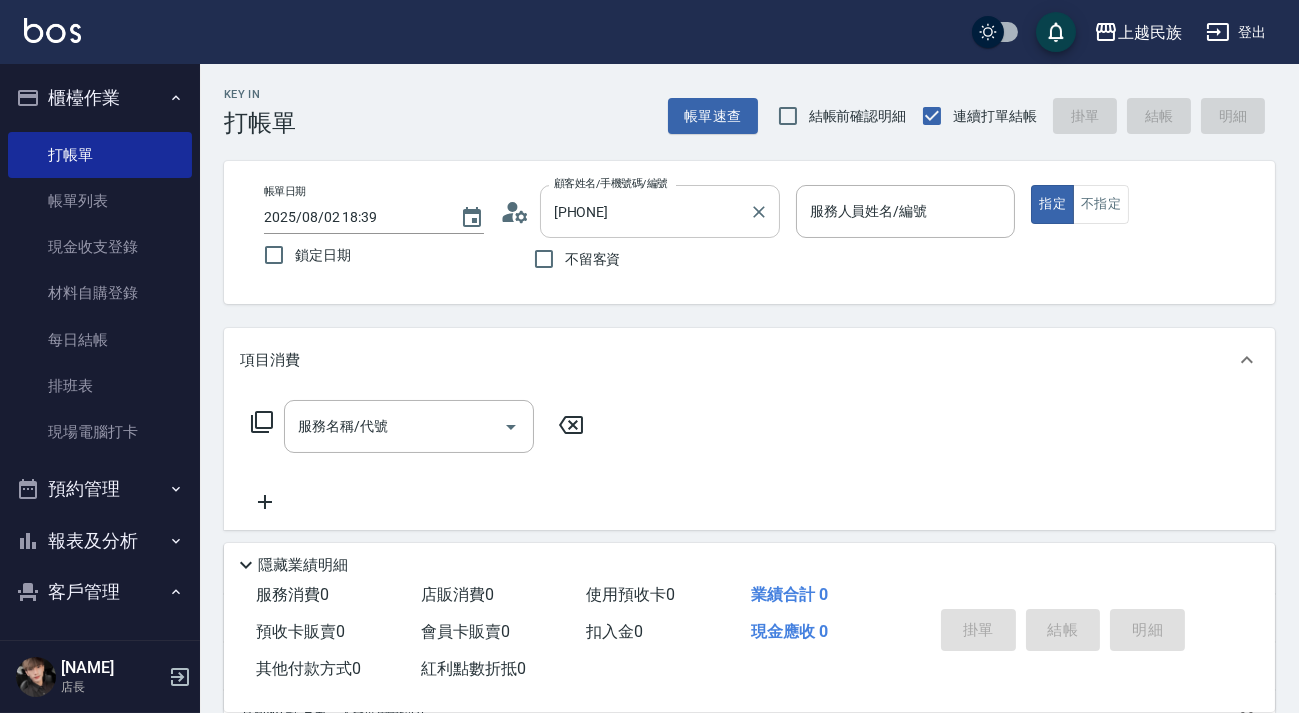 click on "[PHONE]" at bounding box center [645, 211] 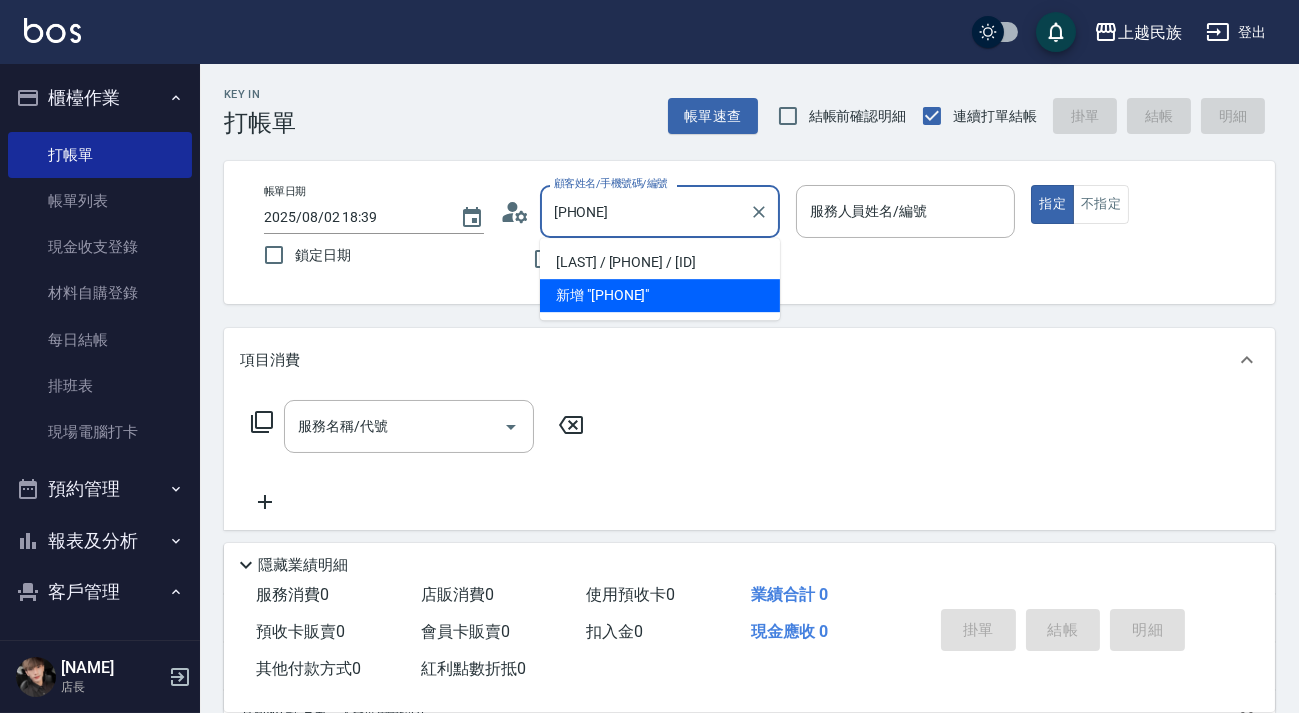 click on "[LAST] / [PHONE] / [ID]" at bounding box center [660, 262] 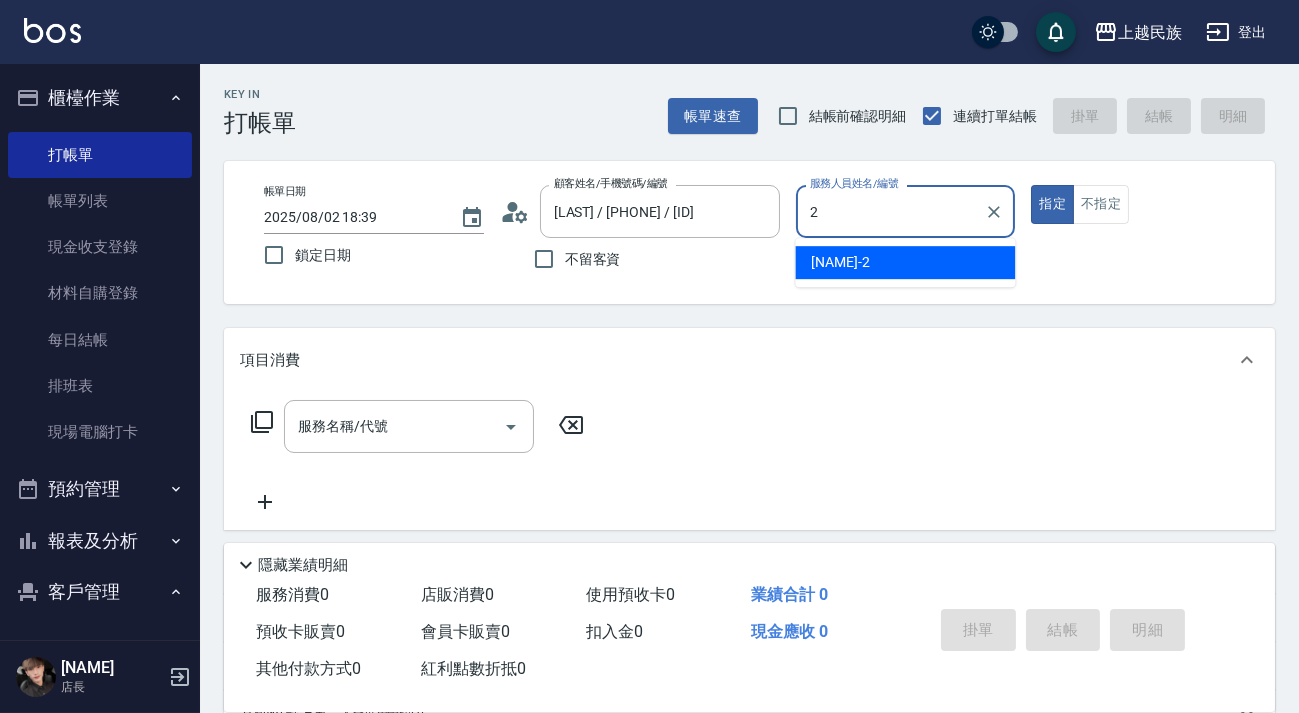 type on "2" 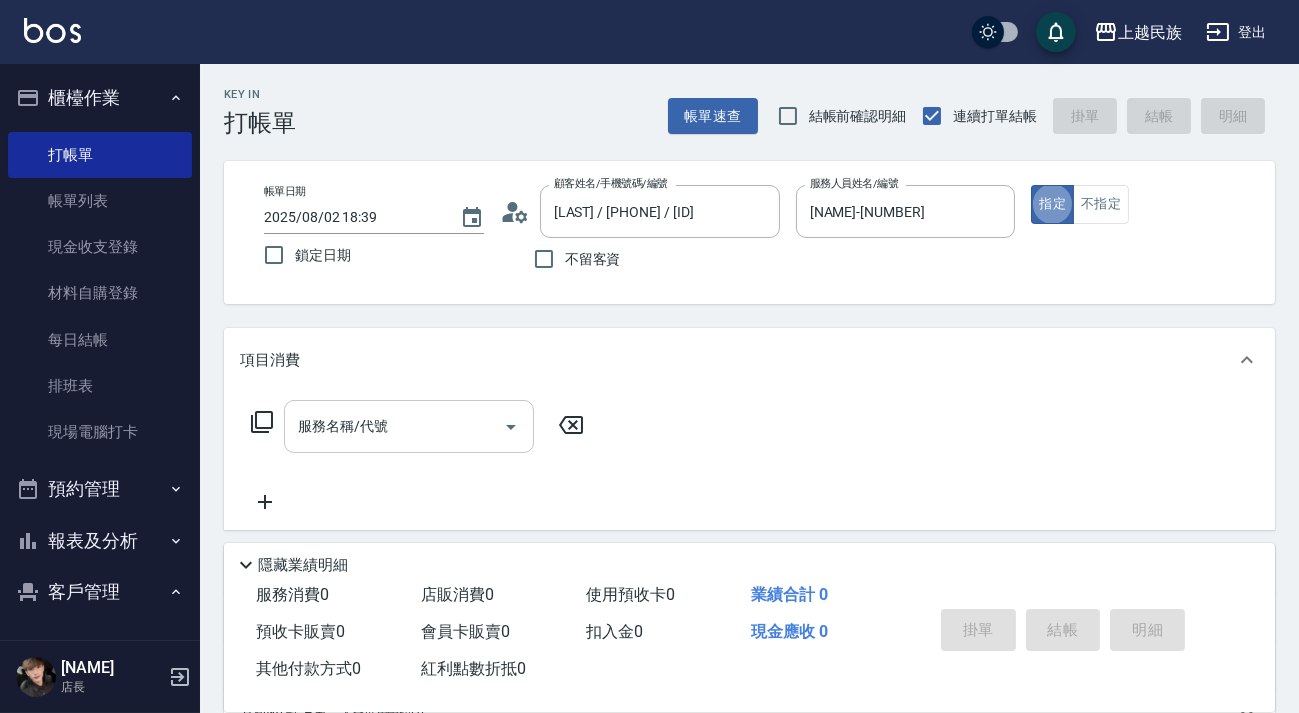 click on "服務名稱/代號" at bounding box center (394, 426) 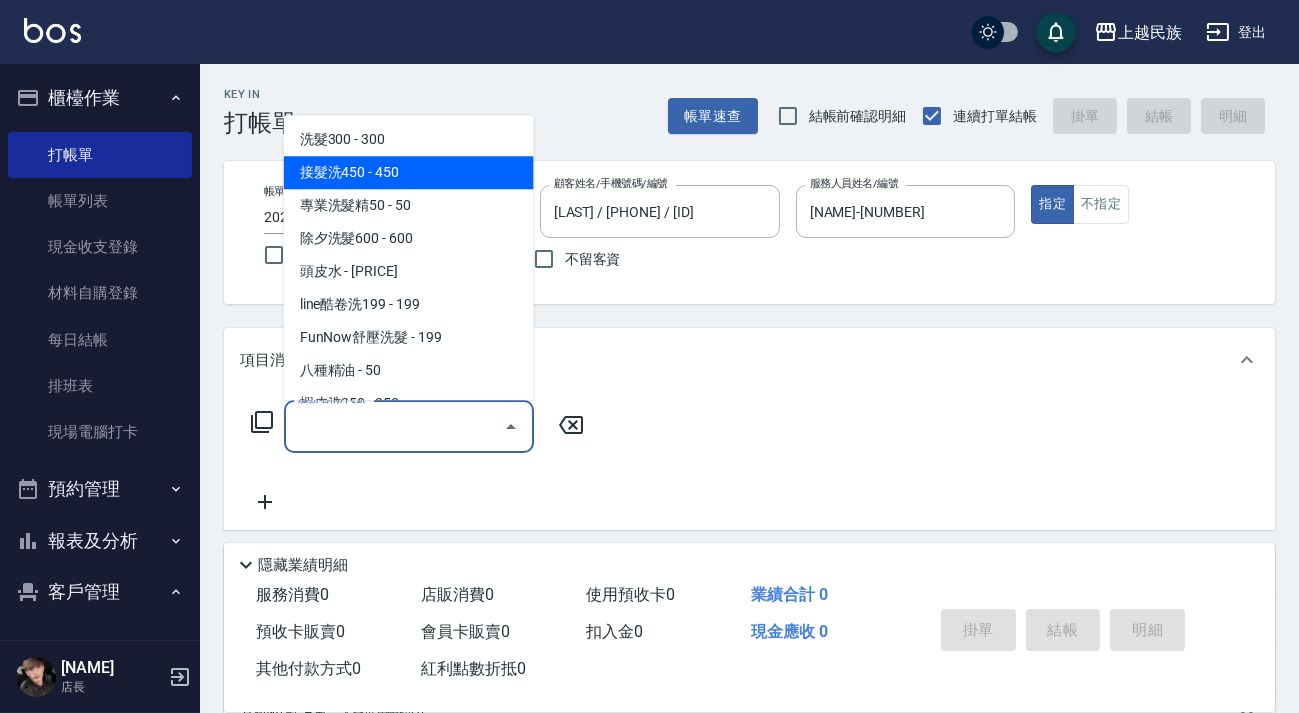 click on "Key In 打帳單 帳單速查 結帳前確認明細 連續打單結帳 掛單 結帳 明細" at bounding box center (737, 100) 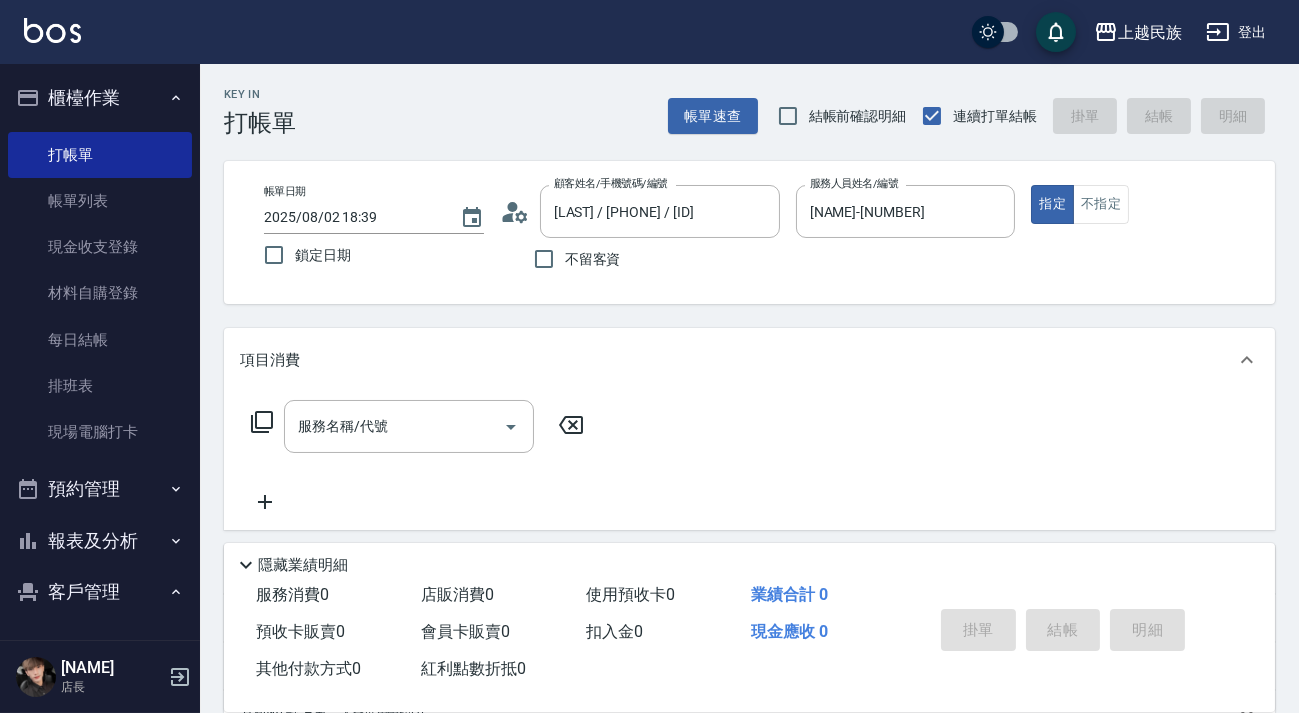click on "上越民族 登出" at bounding box center (649, 32) 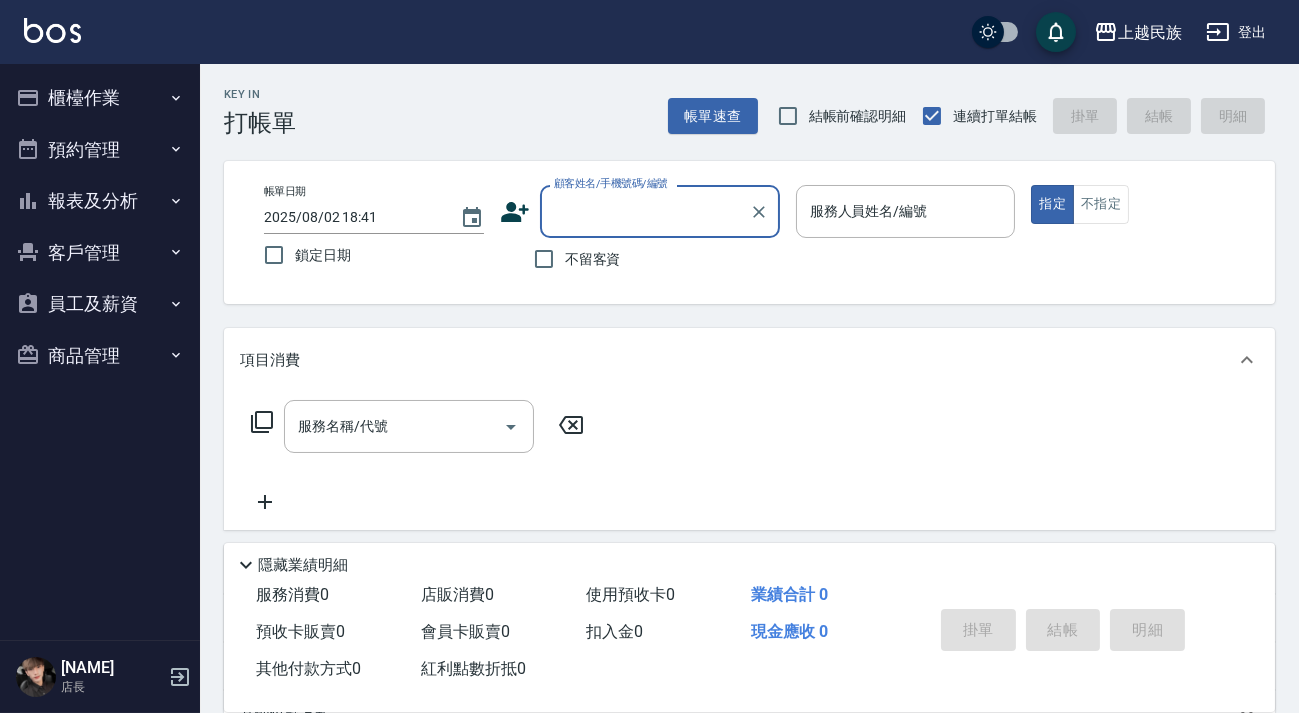 click on "櫃檯作業" at bounding box center (100, 98) 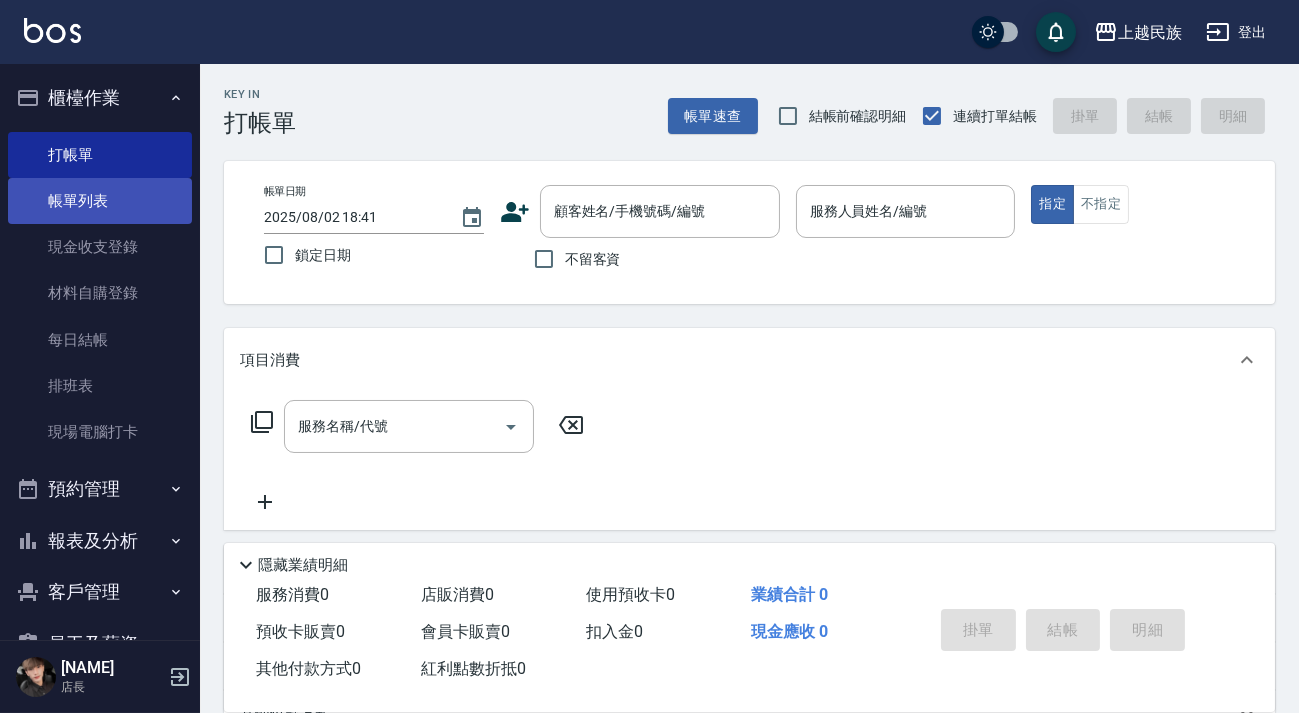 click on "帳單列表" at bounding box center (100, 201) 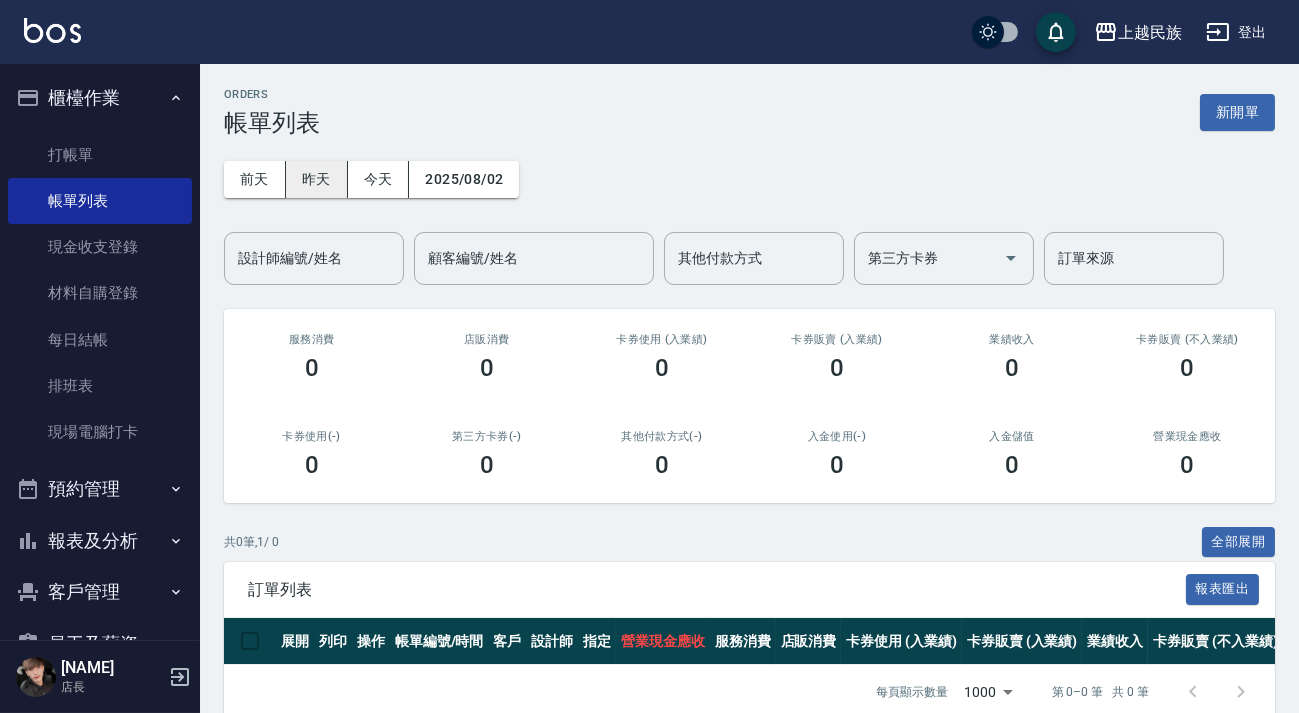 click on "昨天" at bounding box center [317, 179] 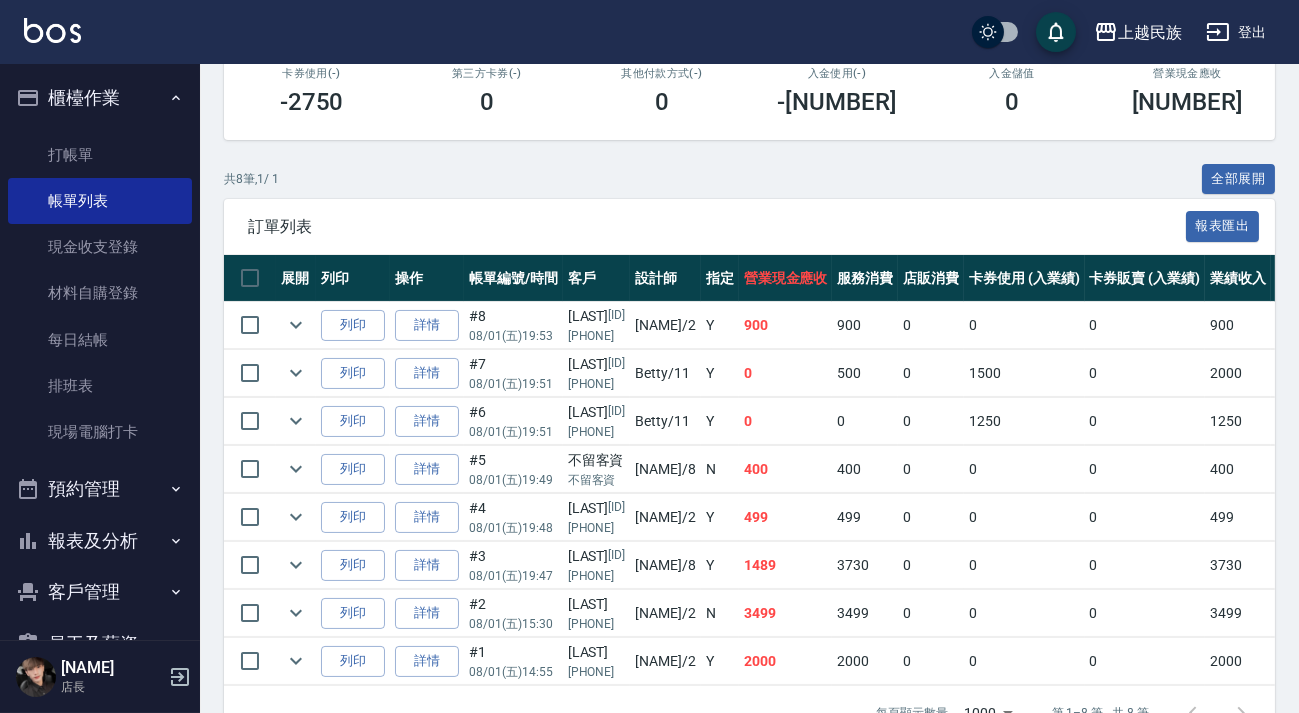 scroll, scrollTop: 427, scrollLeft: 0, axis: vertical 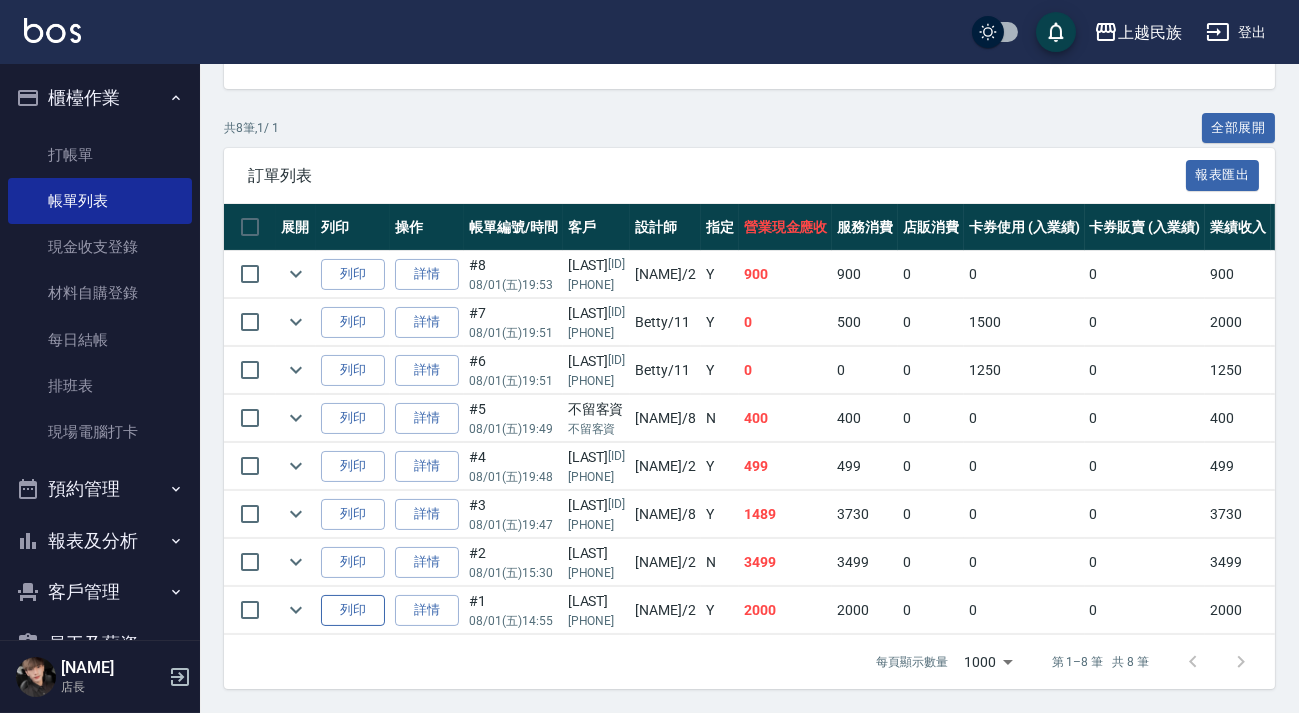 drag, startPoint x: 300, startPoint y: 597, endPoint x: 372, endPoint y: 593, distance: 72.11102 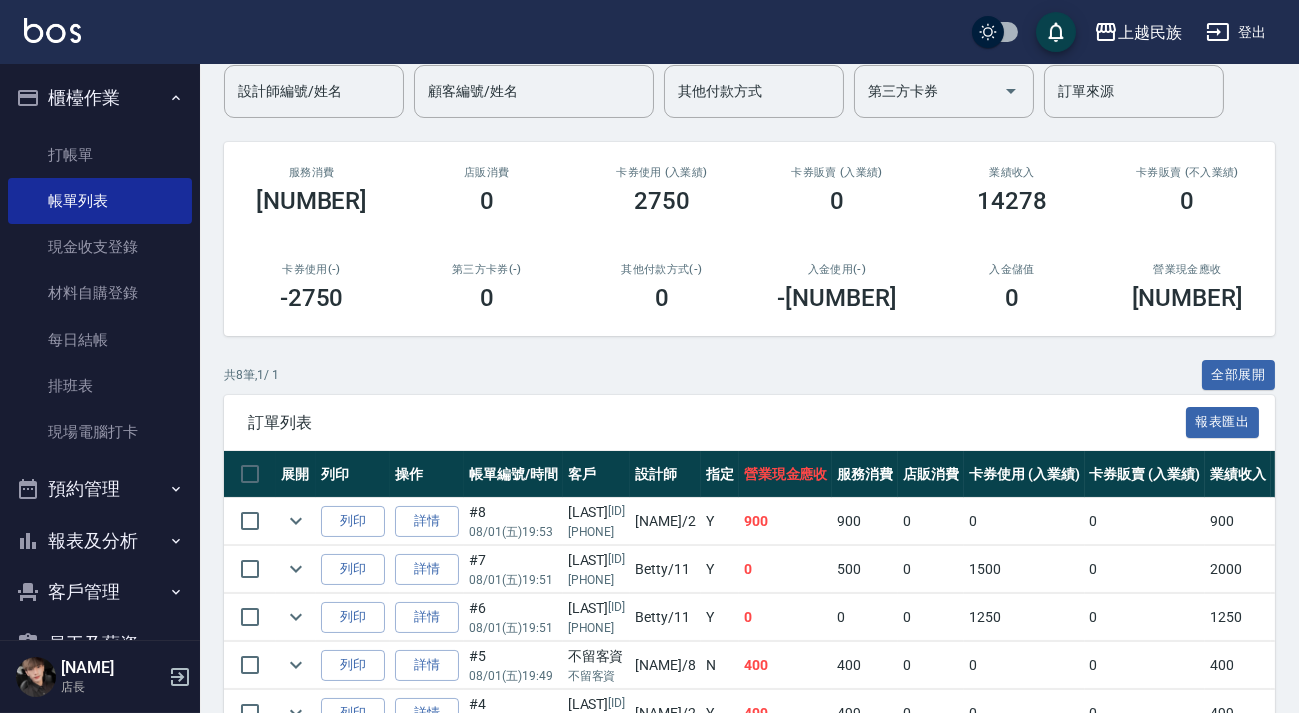 scroll, scrollTop: 76, scrollLeft: 0, axis: vertical 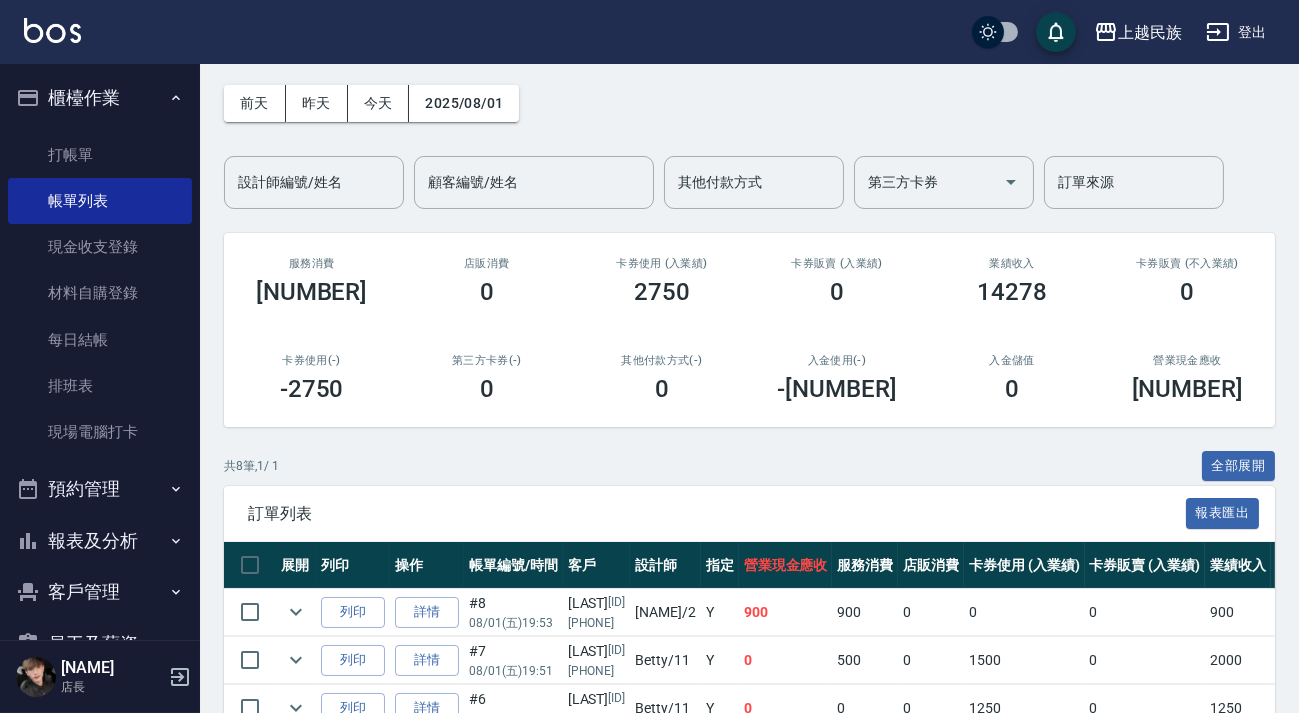 click on "報表及分析" at bounding box center [100, 541] 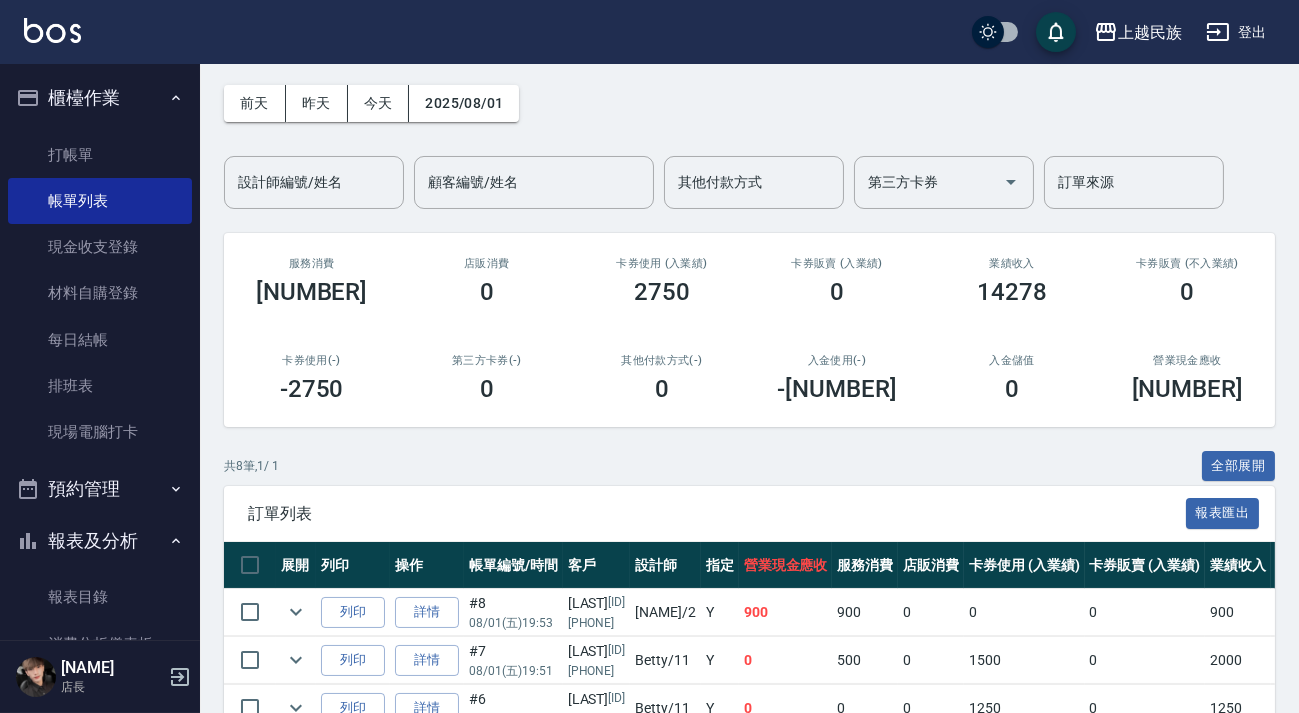 scroll, scrollTop: 454, scrollLeft: 0, axis: vertical 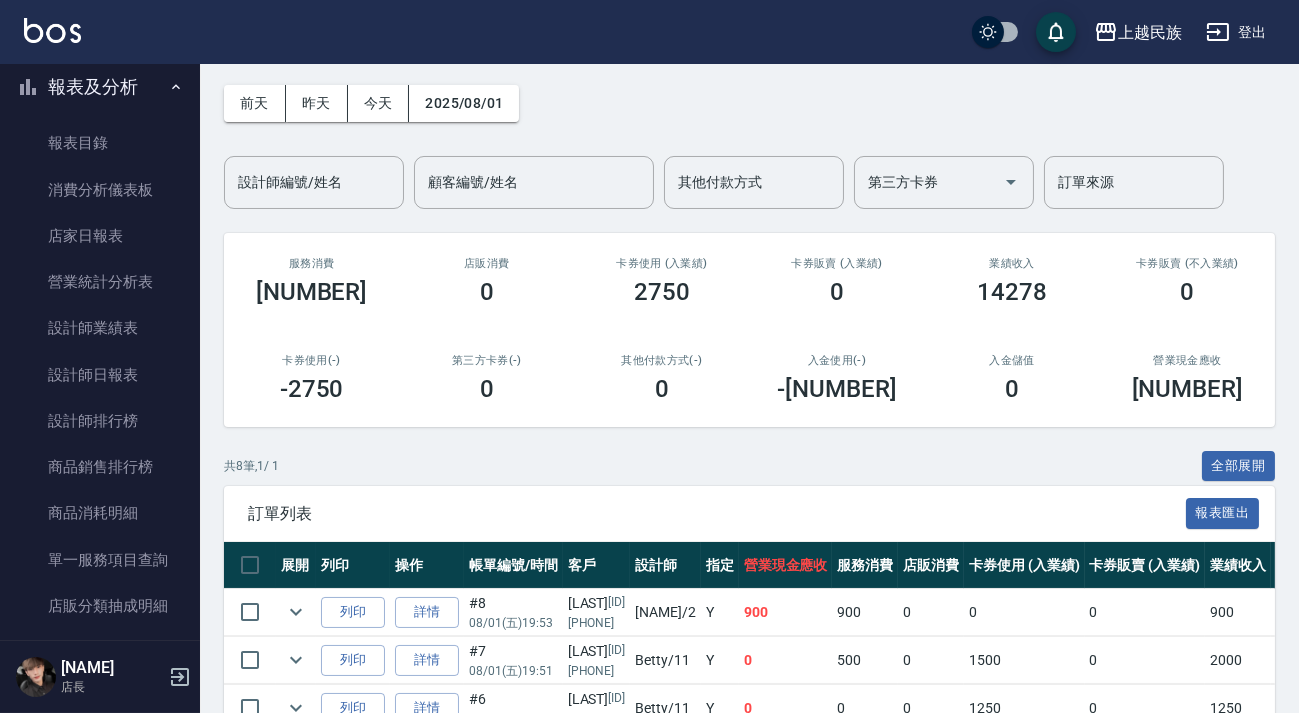 click on "報表及分析" at bounding box center [100, 87] 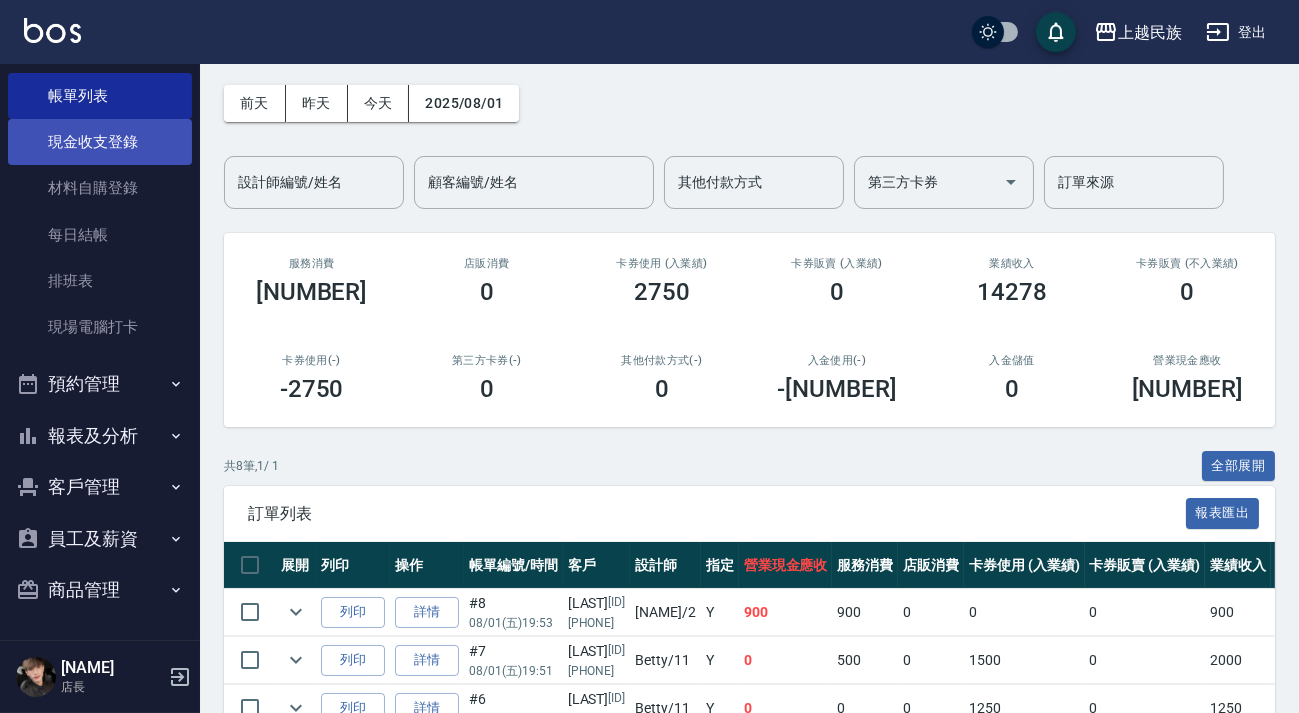 scroll, scrollTop: 105, scrollLeft: 0, axis: vertical 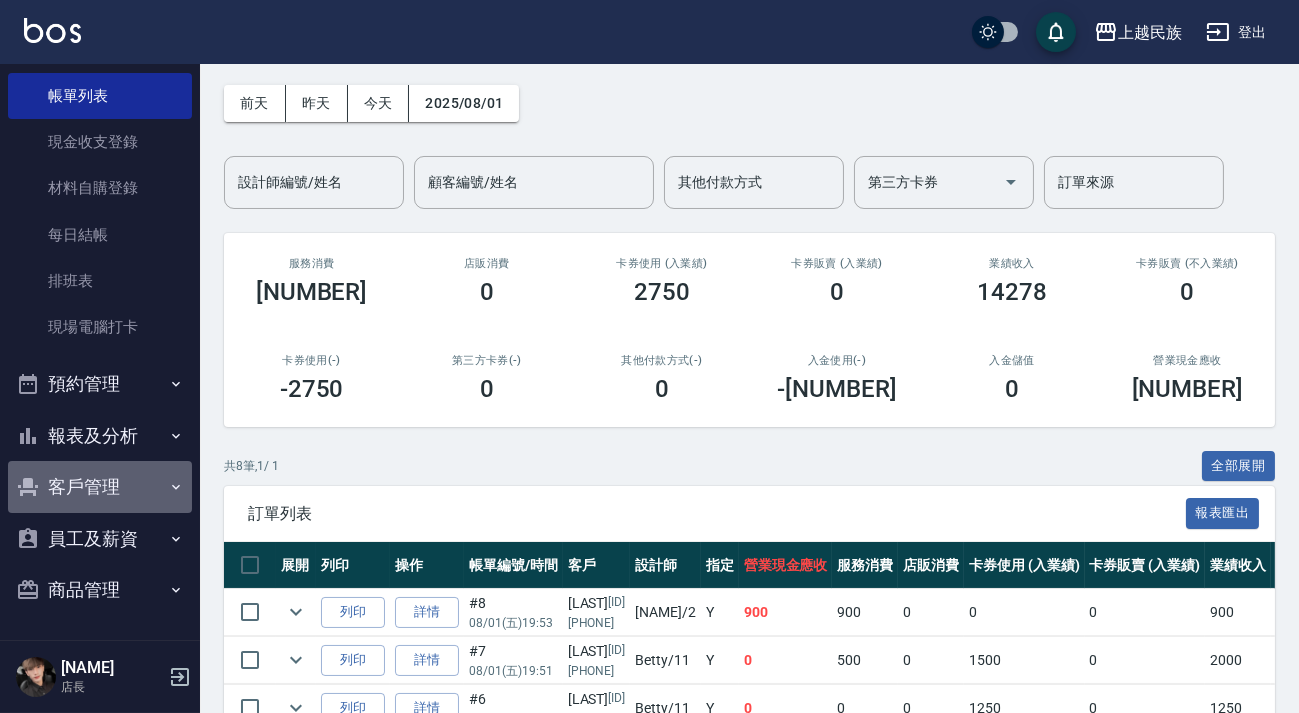 click on "客戶管理" at bounding box center [100, 487] 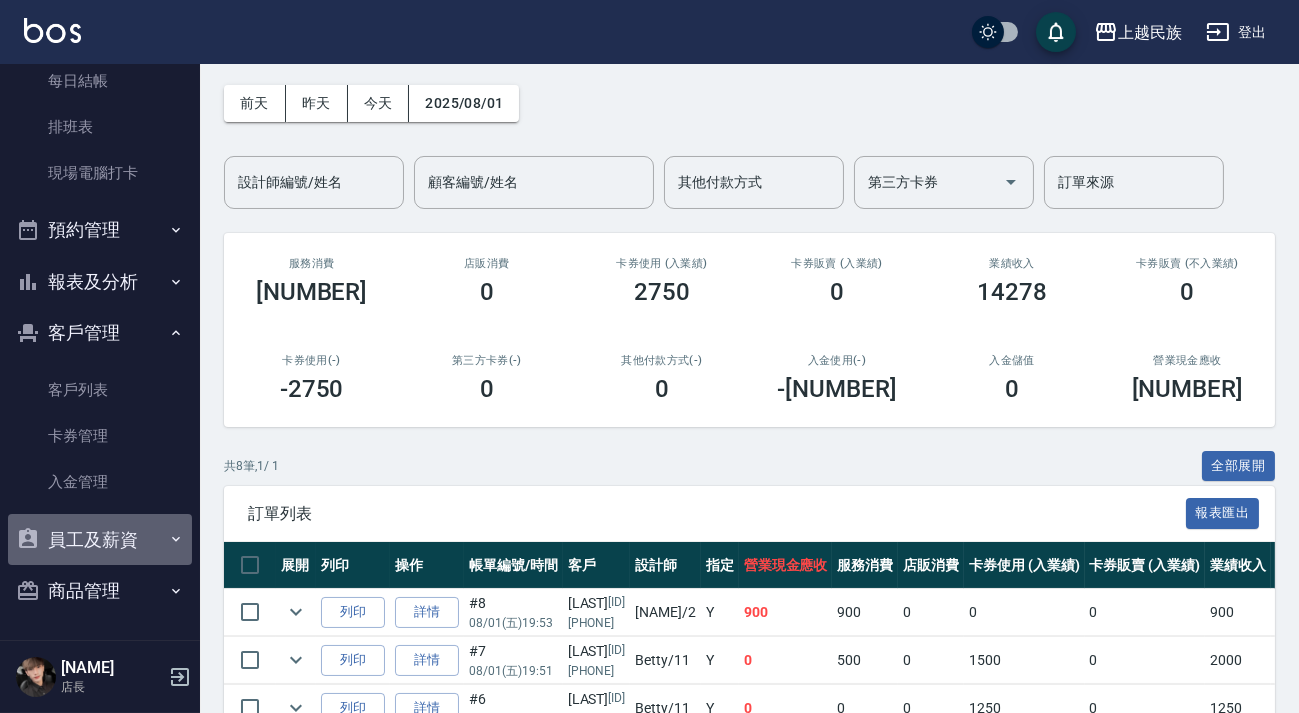 click on "員工及薪資" at bounding box center [100, 540] 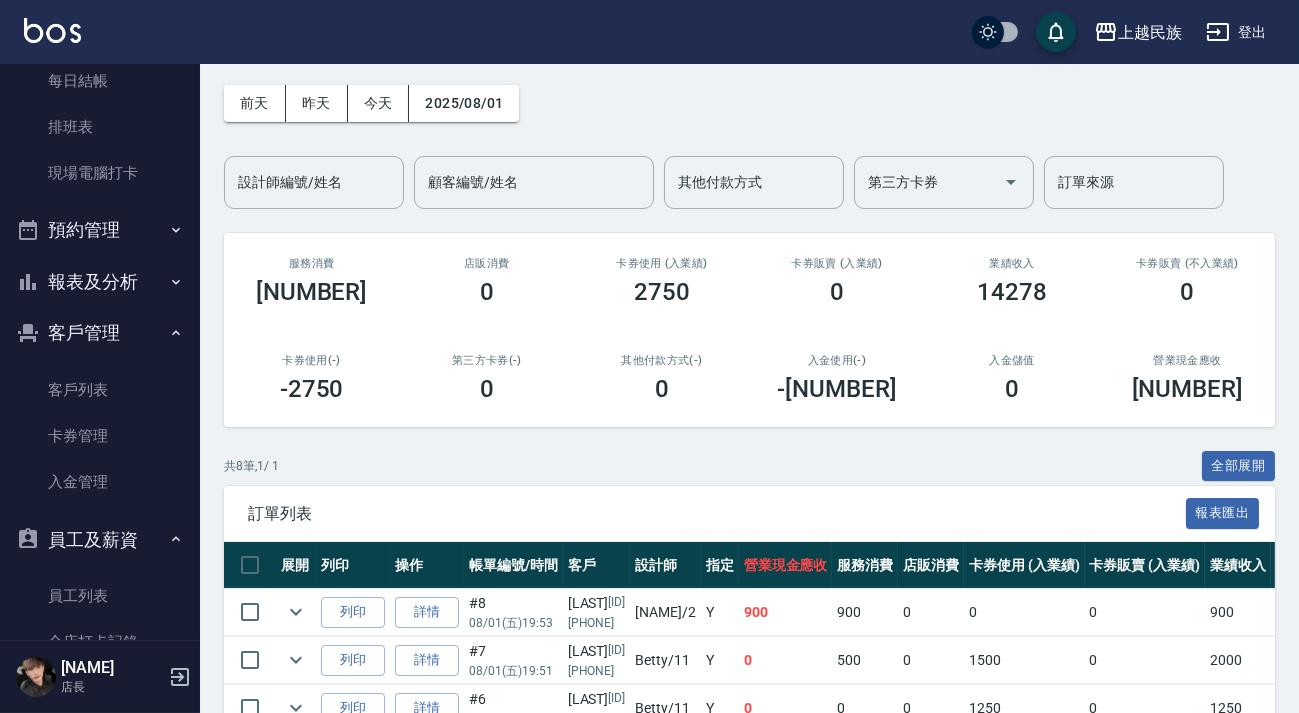 scroll, scrollTop: 414, scrollLeft: 0, axis: vertical 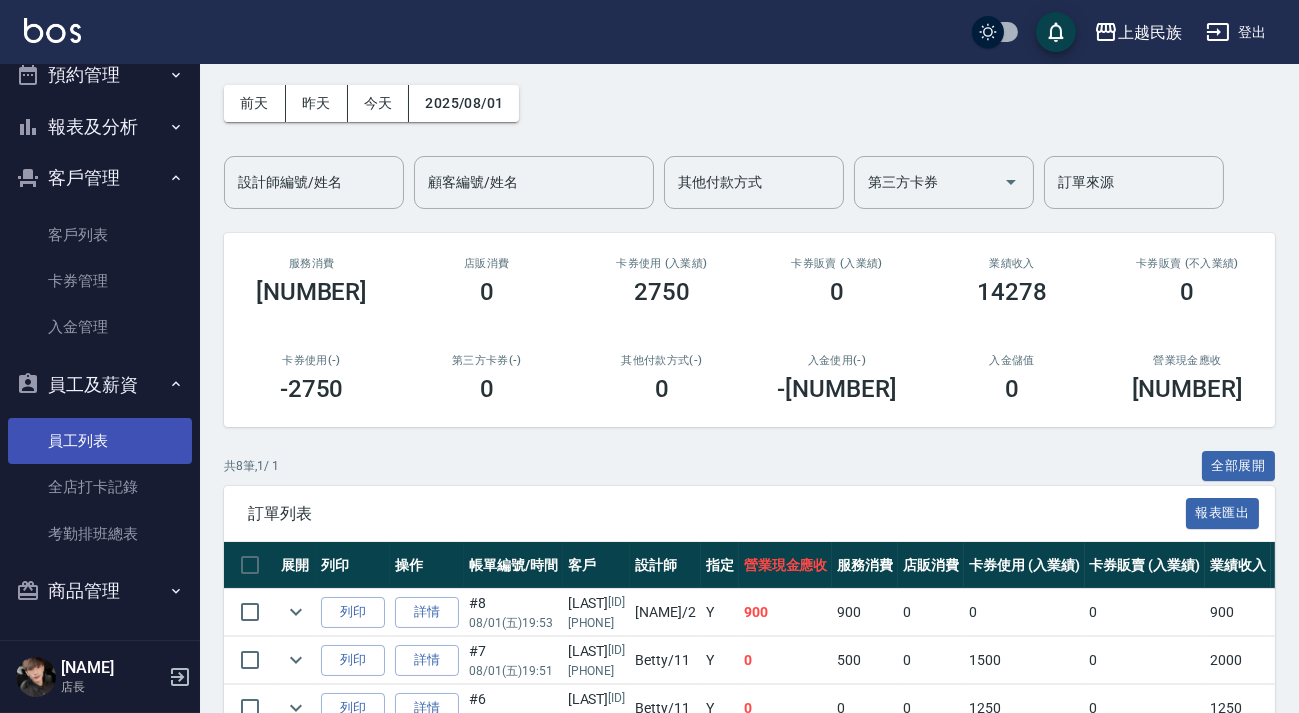 click on "員工列表" at bounding box center (100, 441) 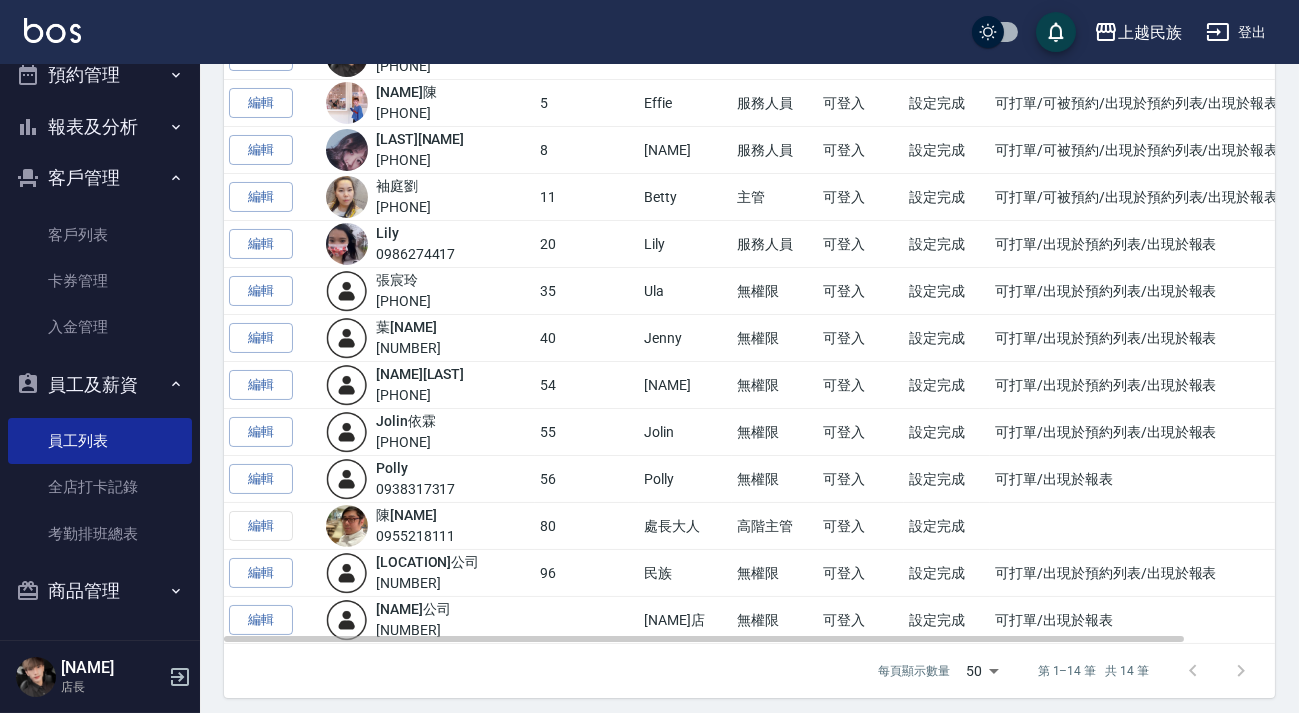 scroll, scrollTop: 181, scrollLeft: 0, axis: vertical 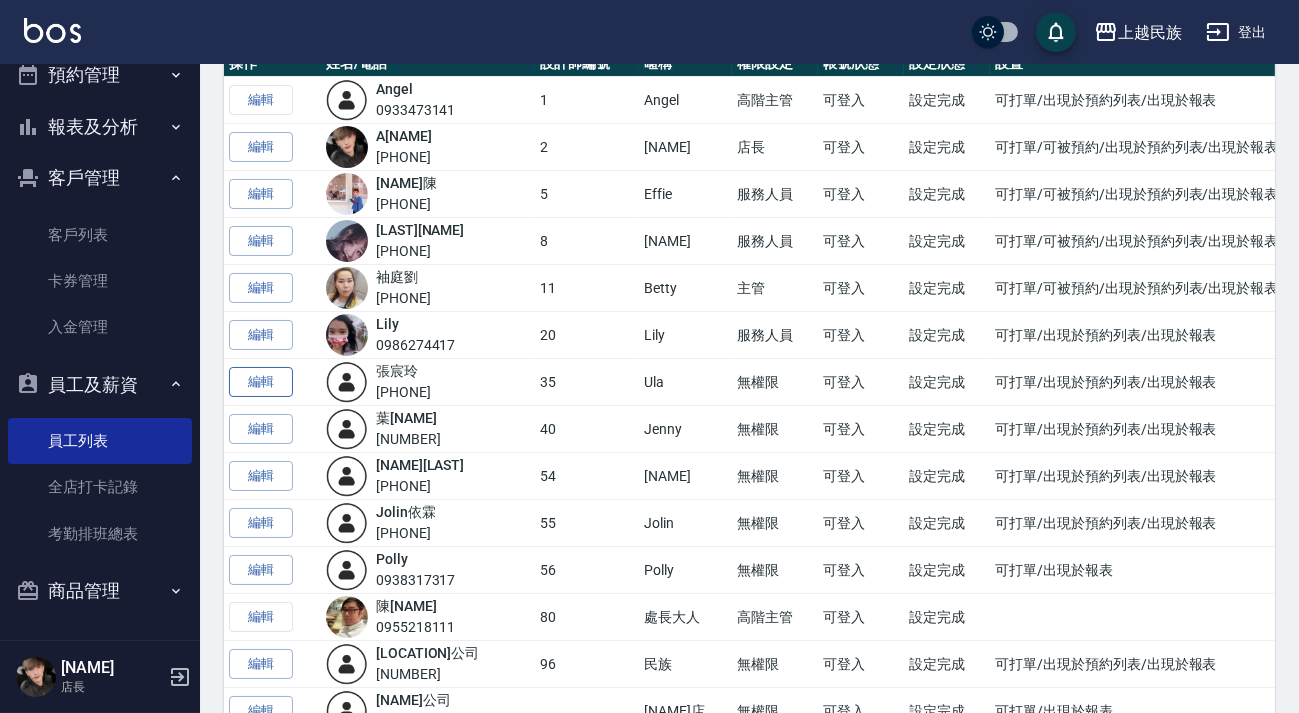 click on "編輯" at bounding box center [261, 382] 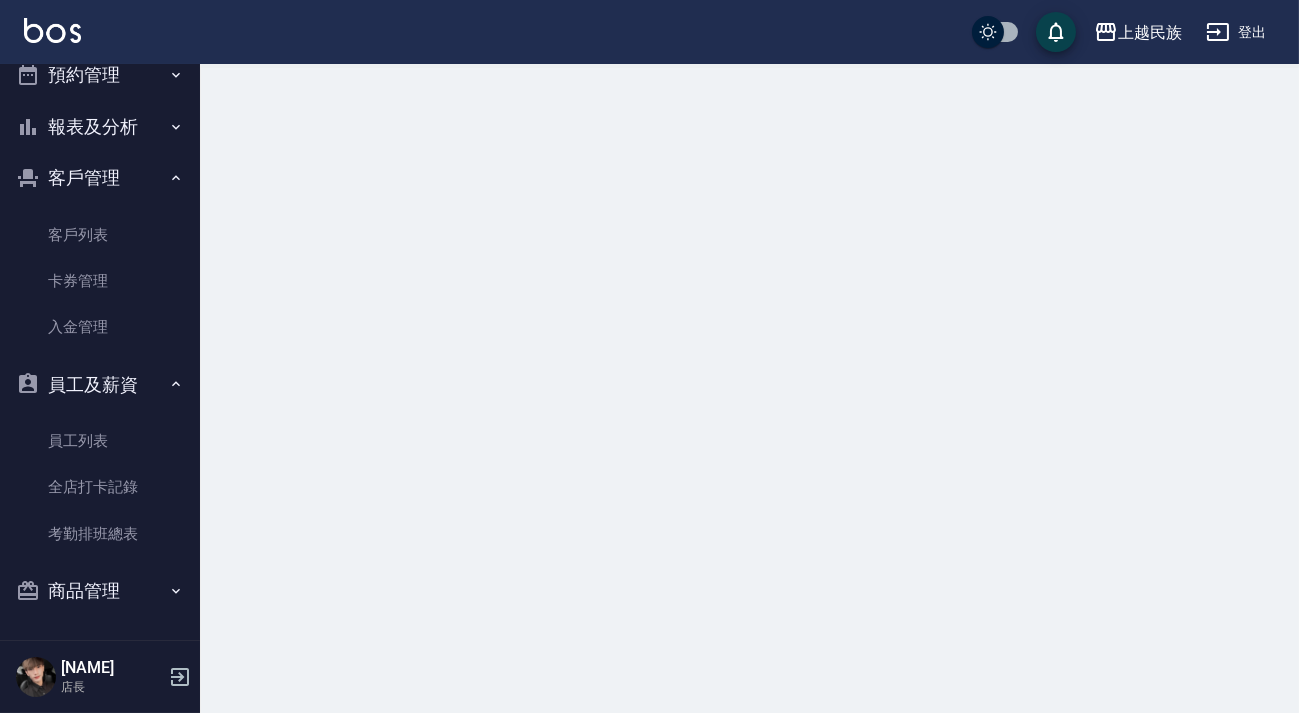scroll, scrollTop: 0, scrollLeft: 0, axis: both 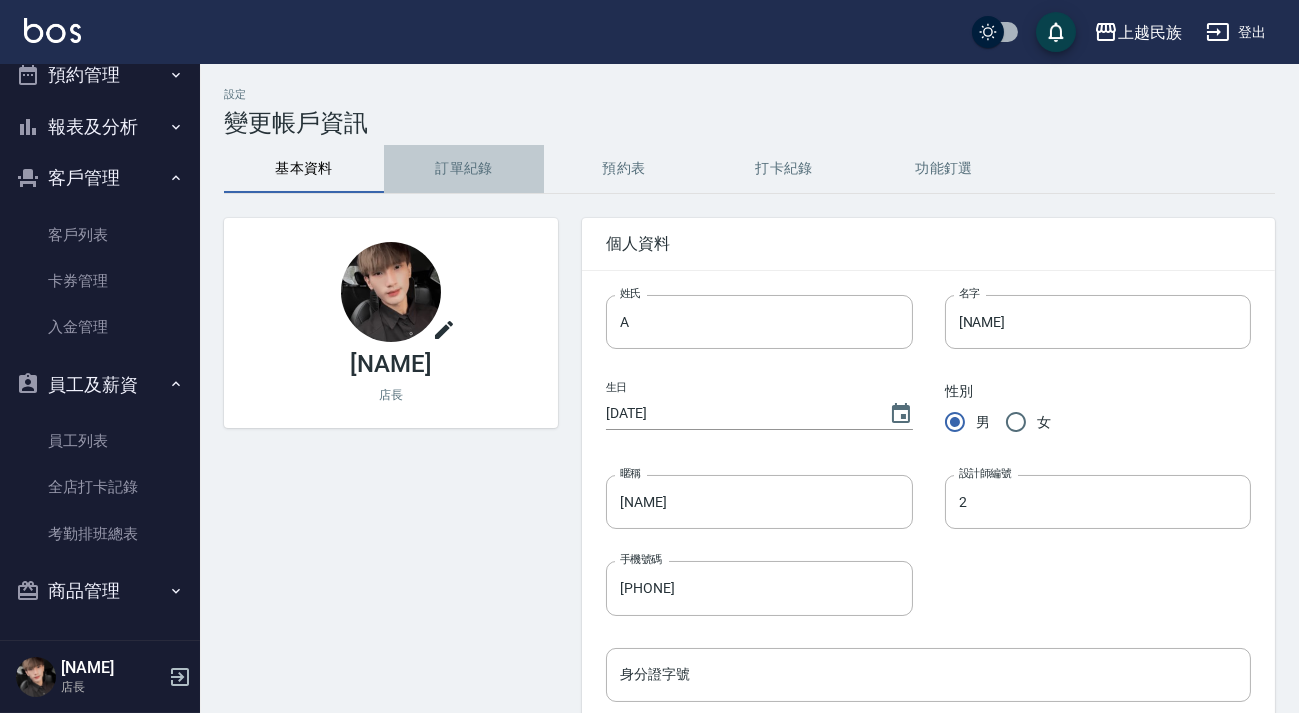 click on "訂單紀錄" at bounding box center [464, 169] 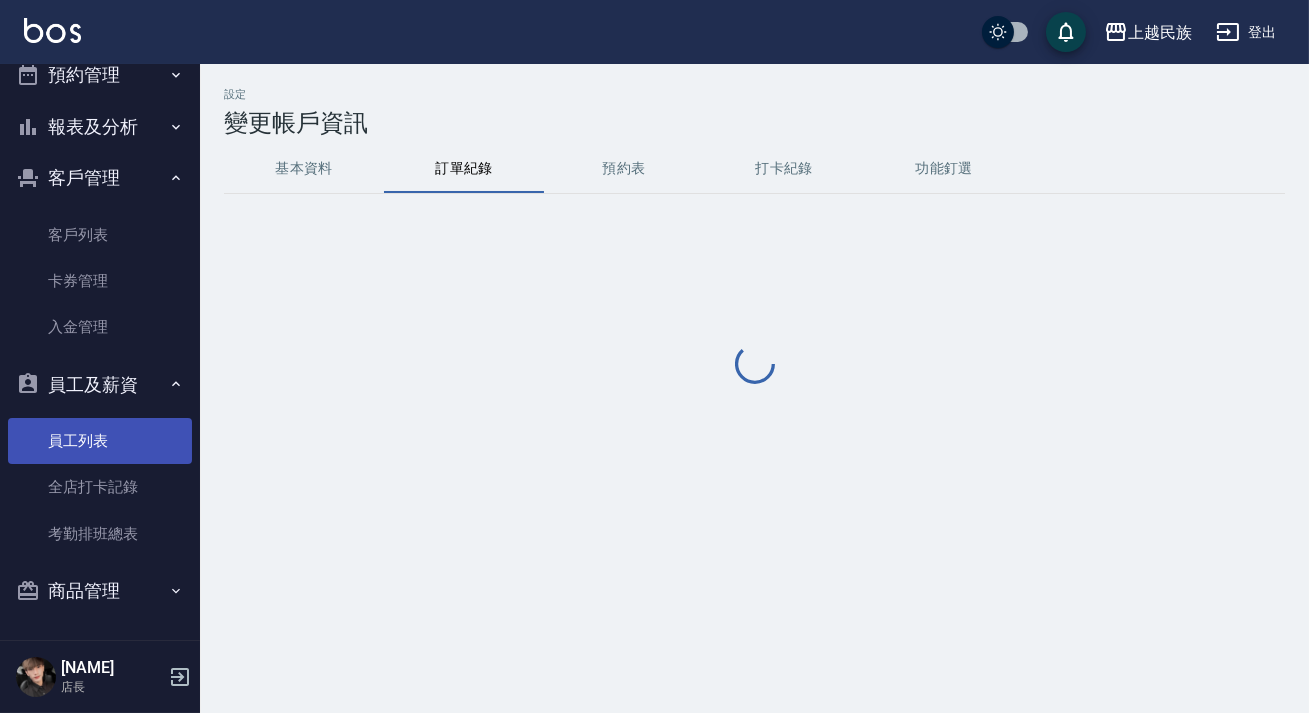 click on "員工列表" at bounding box center (100, 441) 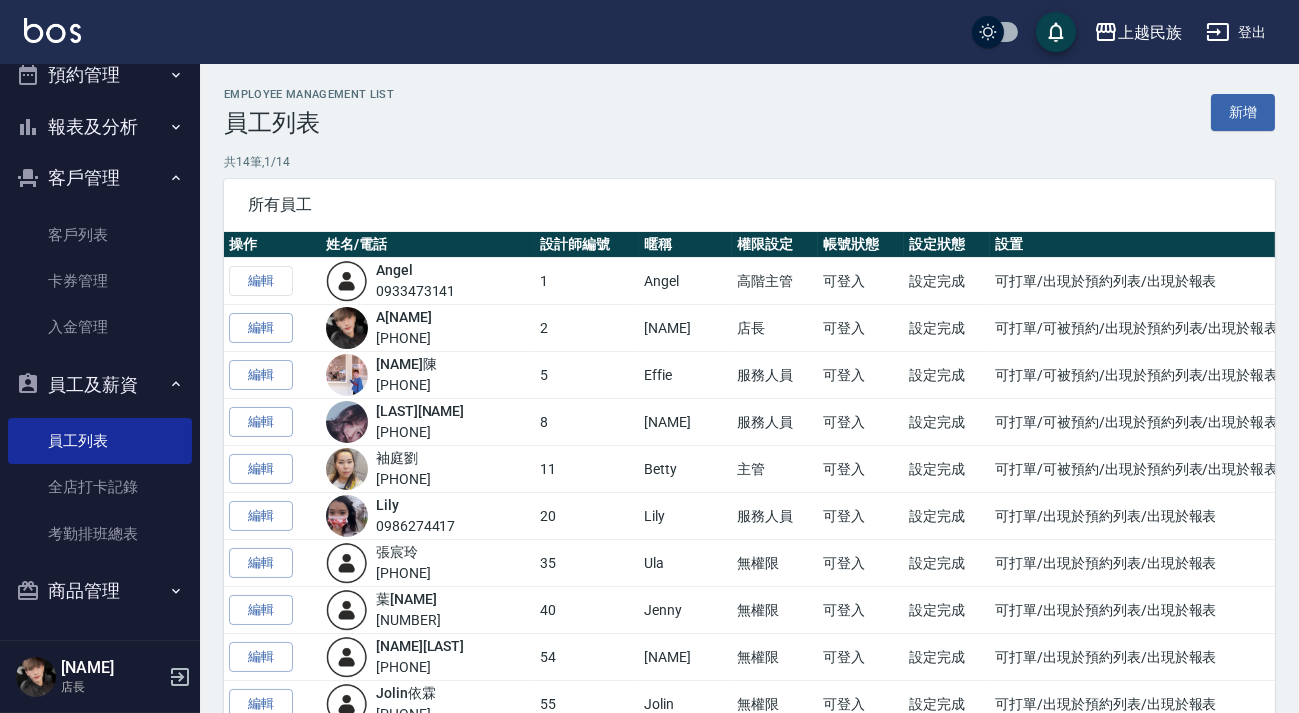 scroll, scrollTop: 272, scrollLeft: 0, axis: vertical 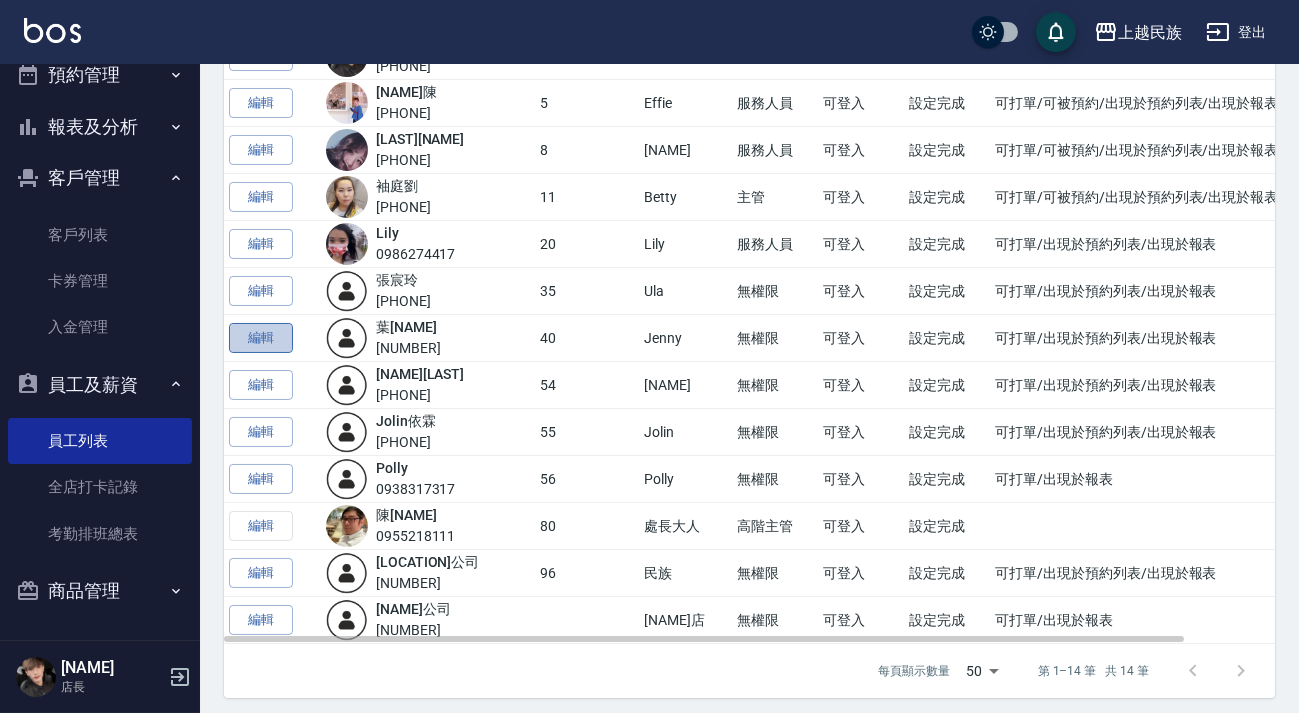 click on "編輯" at bounding box center (261, 338) 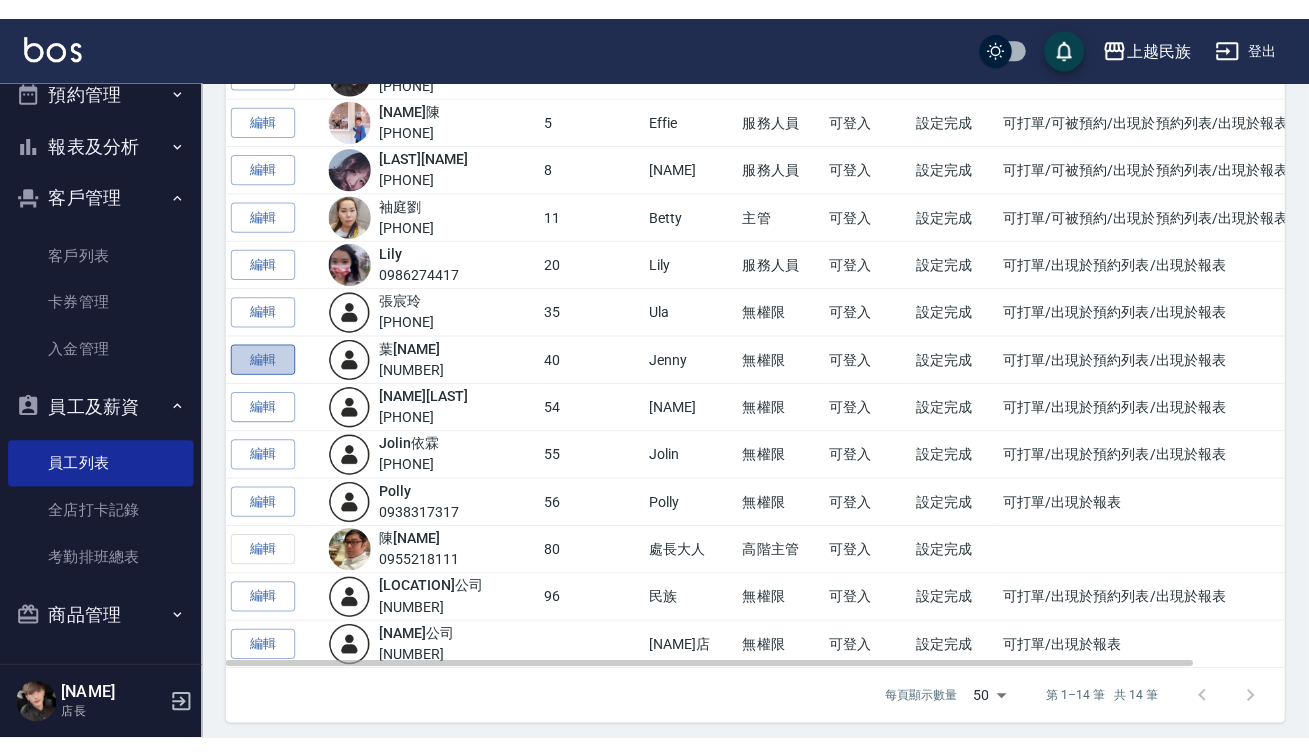 scroll, scrollTop: 0, scrollLeft: 0, axis: both 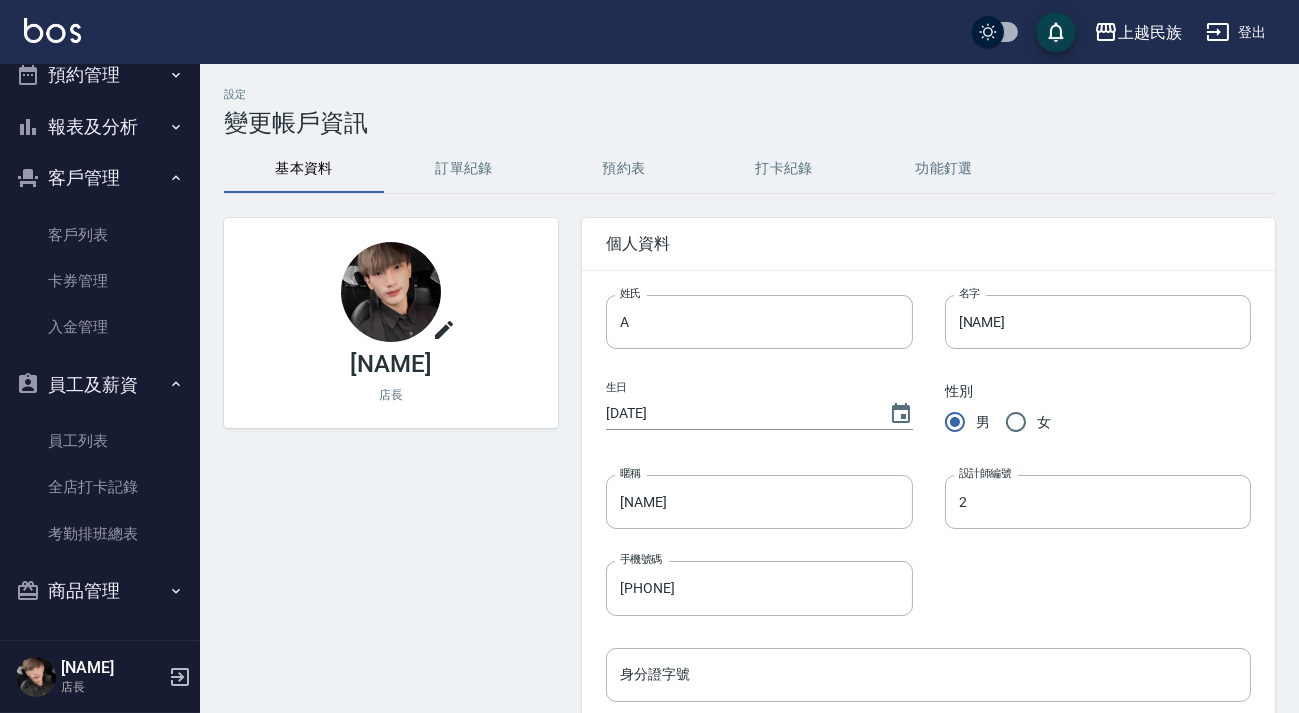 click 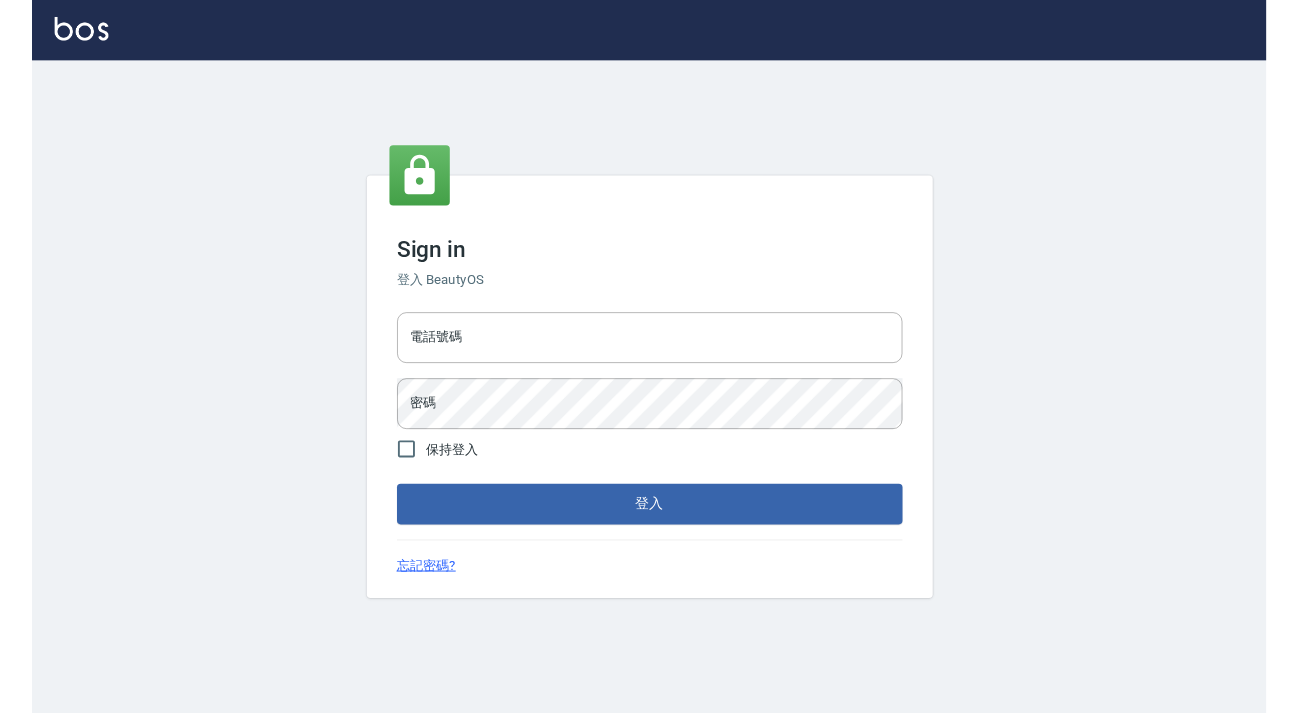 scroll, scrollTop: 0, scrollLeft: 0, axis: both 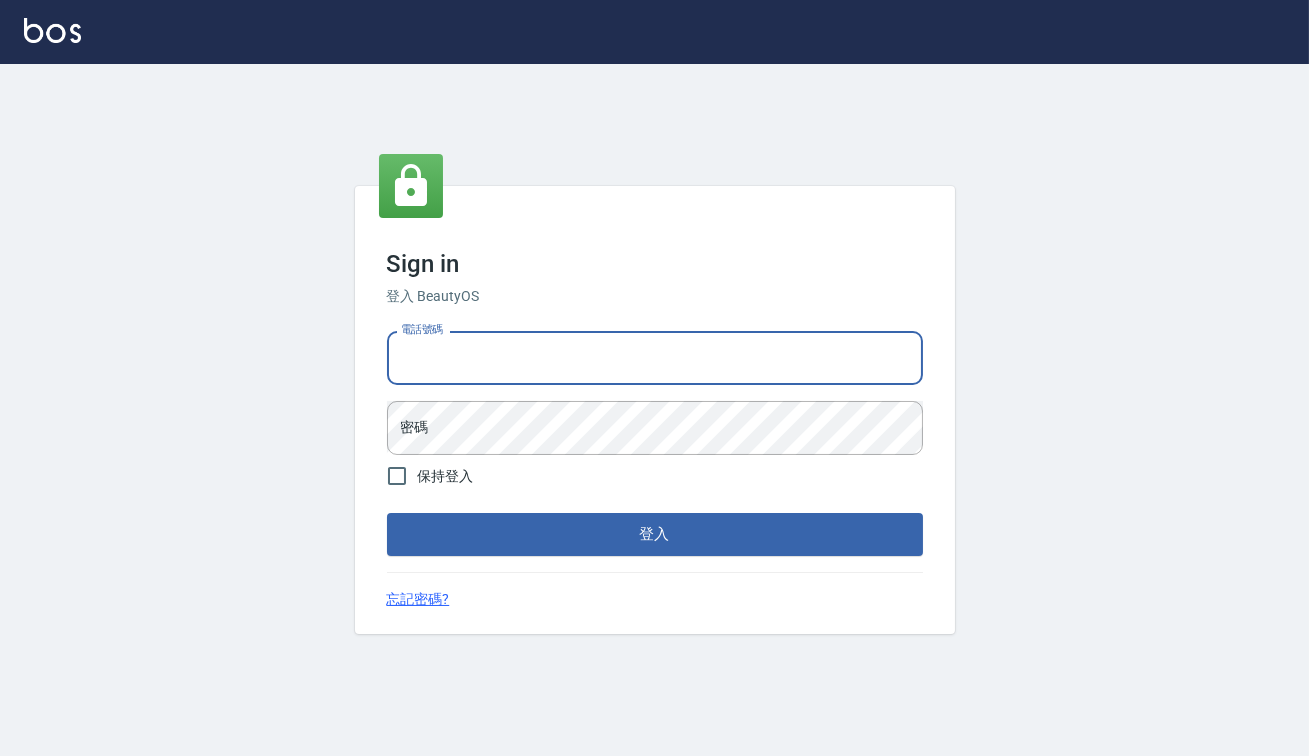 click on "電話號碼" at bounding box center [655, 358] 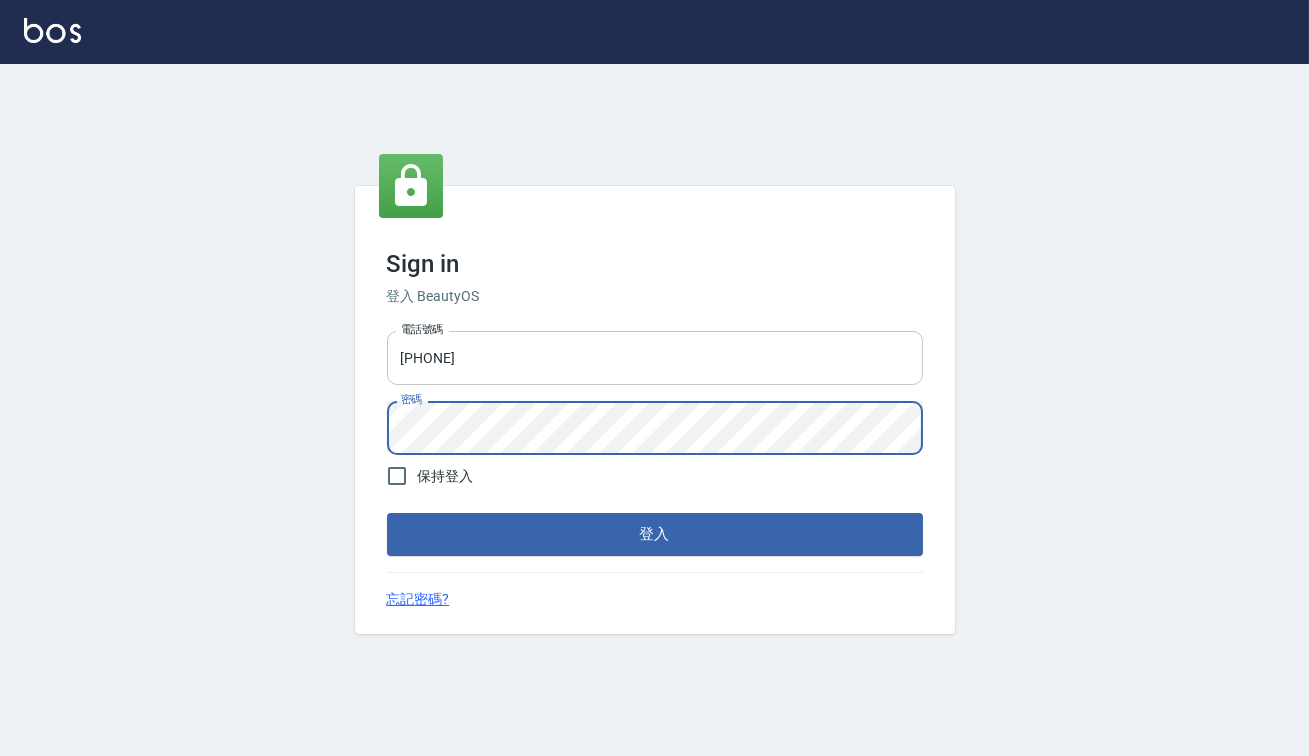click on "登入" at bounding box center [655, 534] 